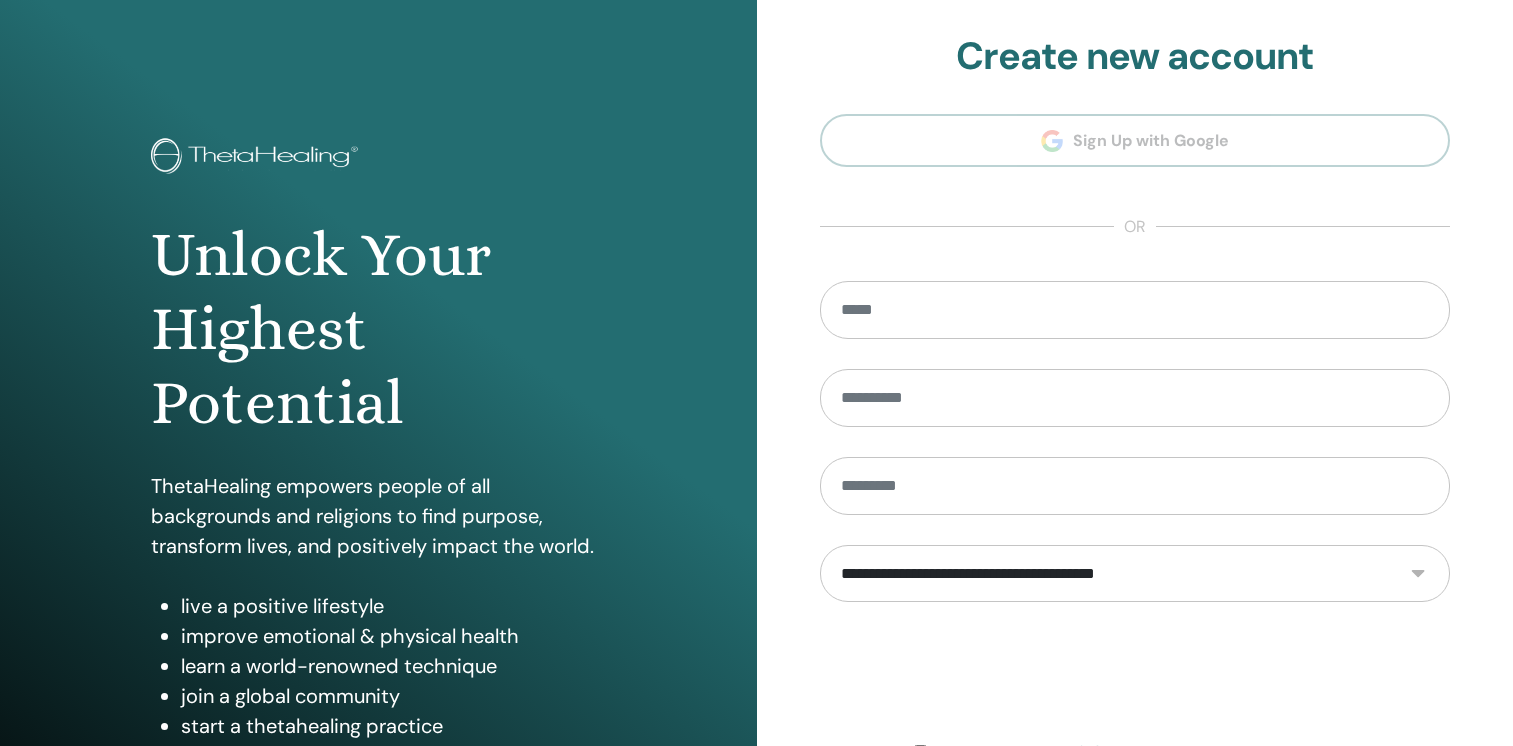 scroll, scrollTop: 0, scrollLeft: 0, axis: both 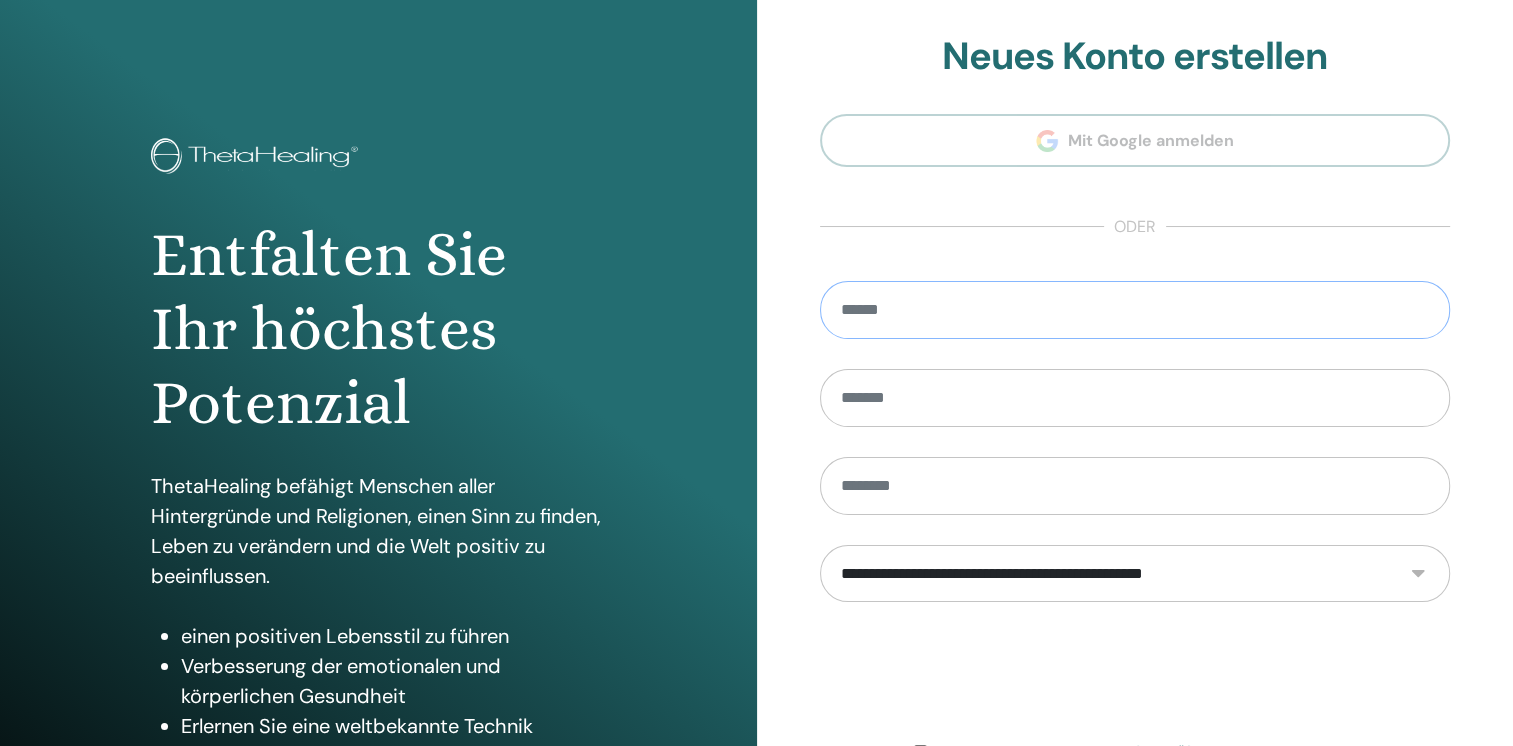 click at bounding box center [1135, 310] 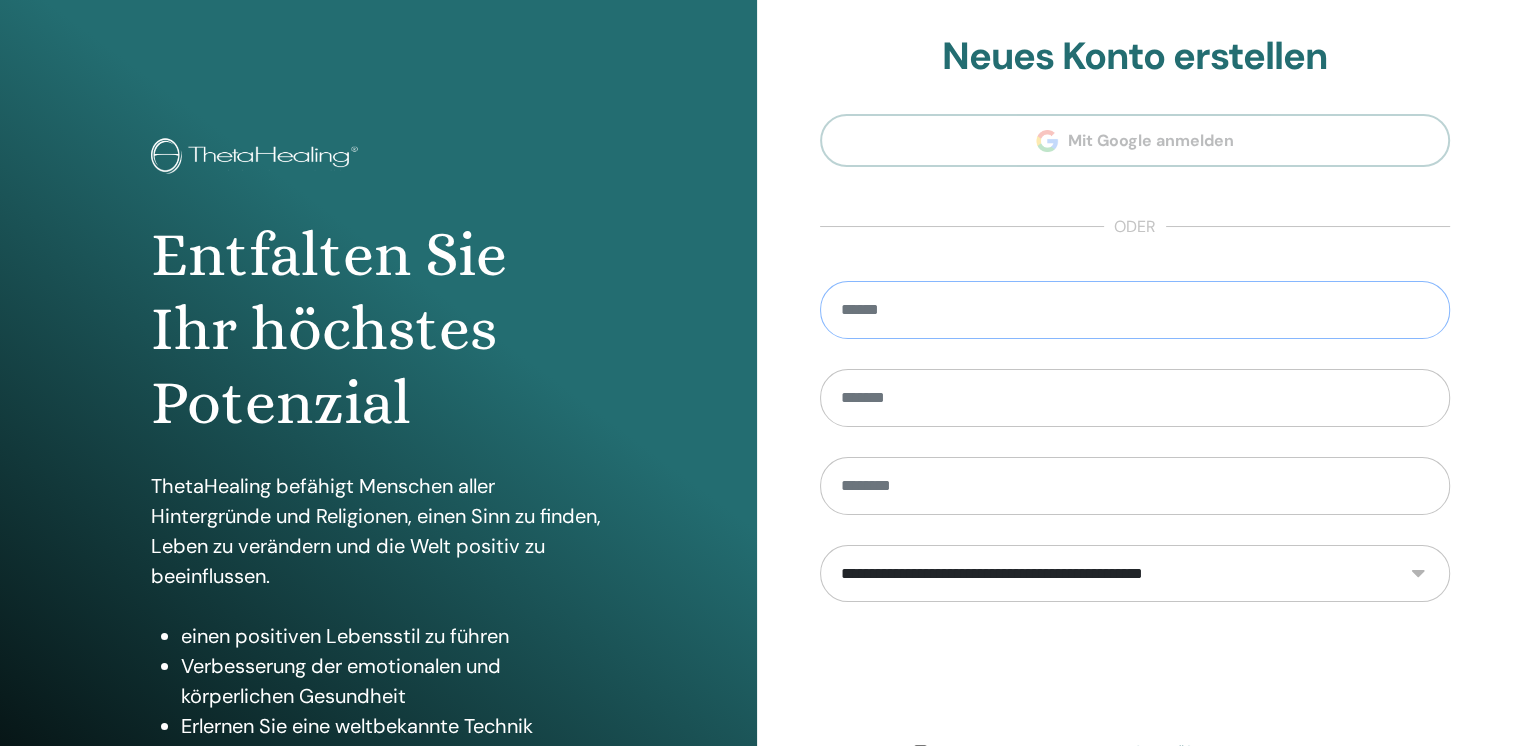 type on "**********" 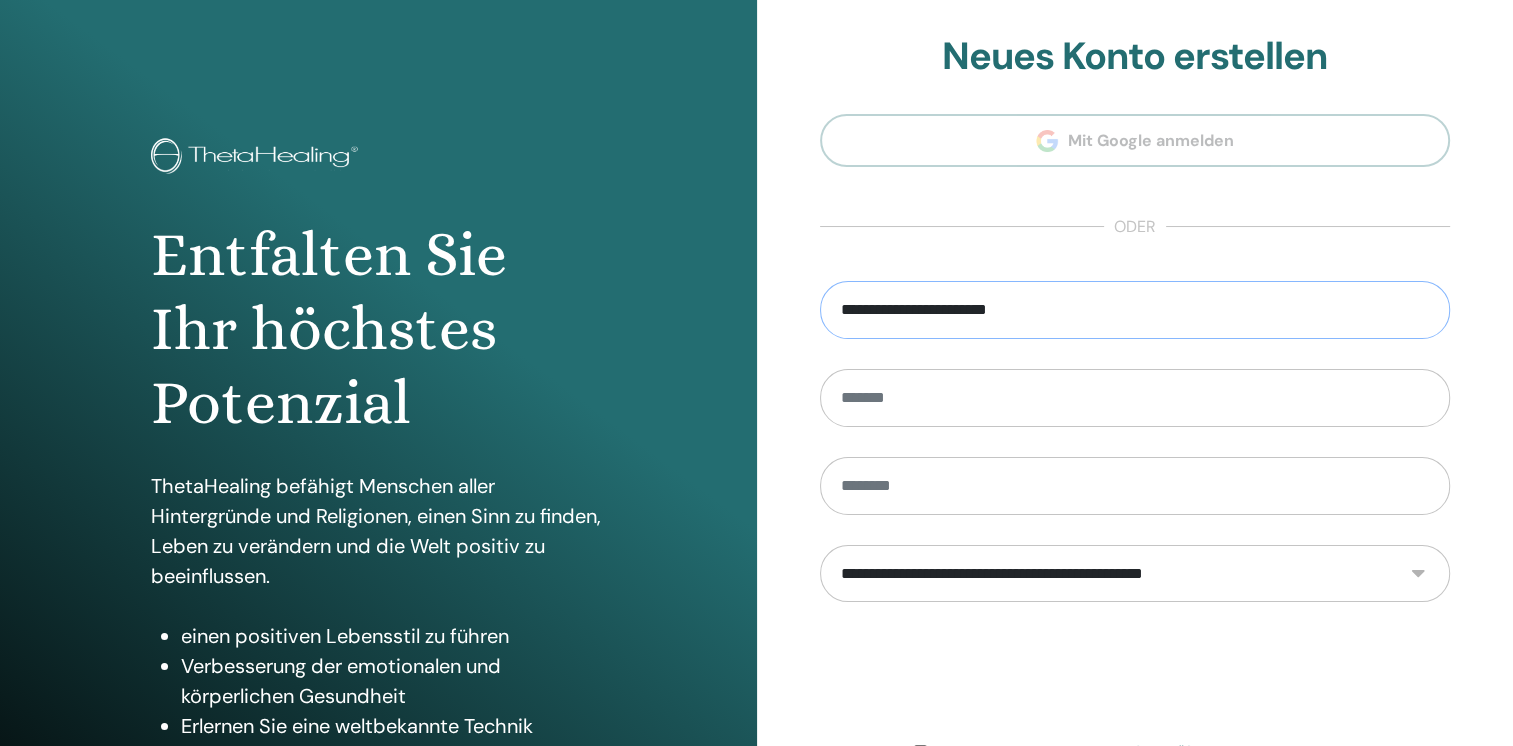 type on "****" 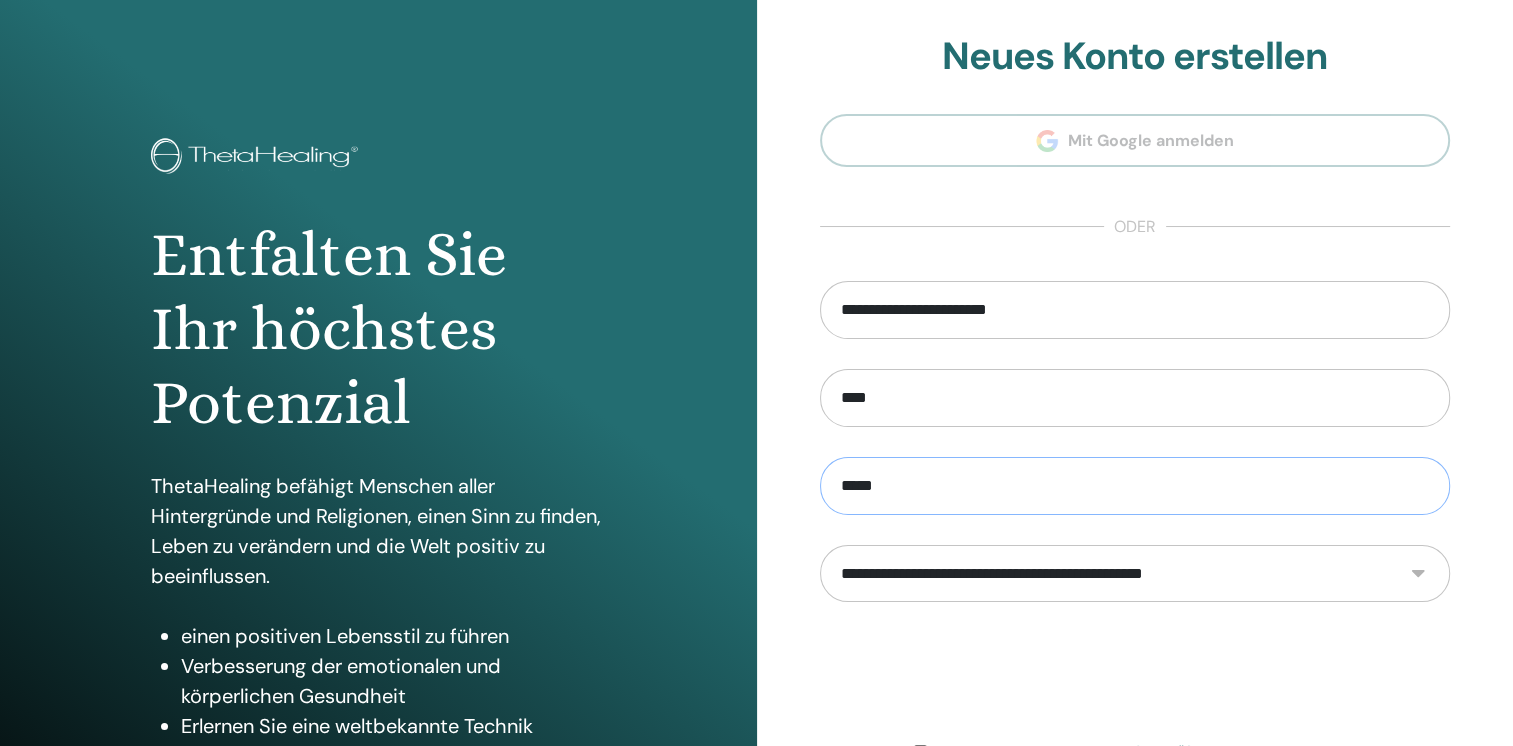 click on "*****" at bounding box center [1135, 486] 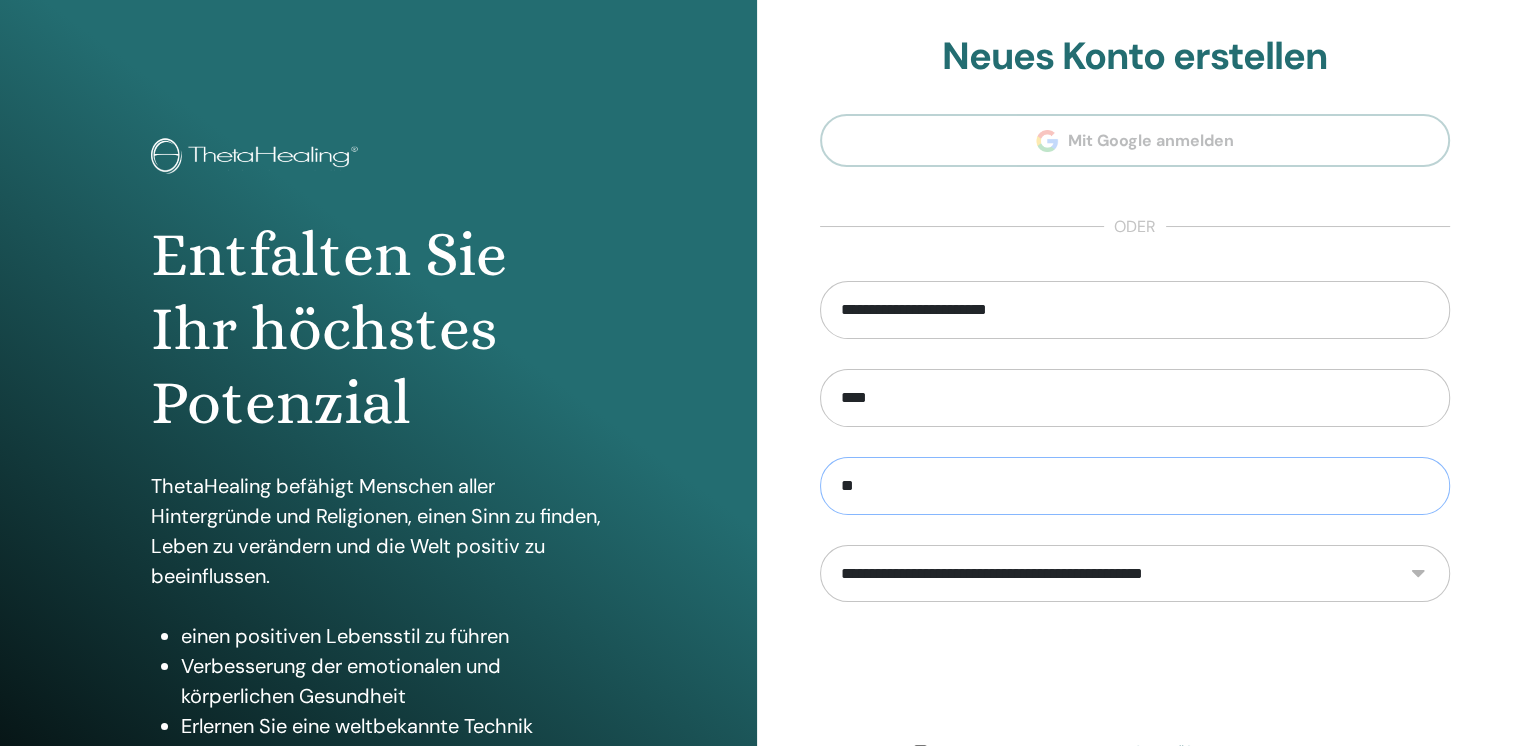 type on "*" 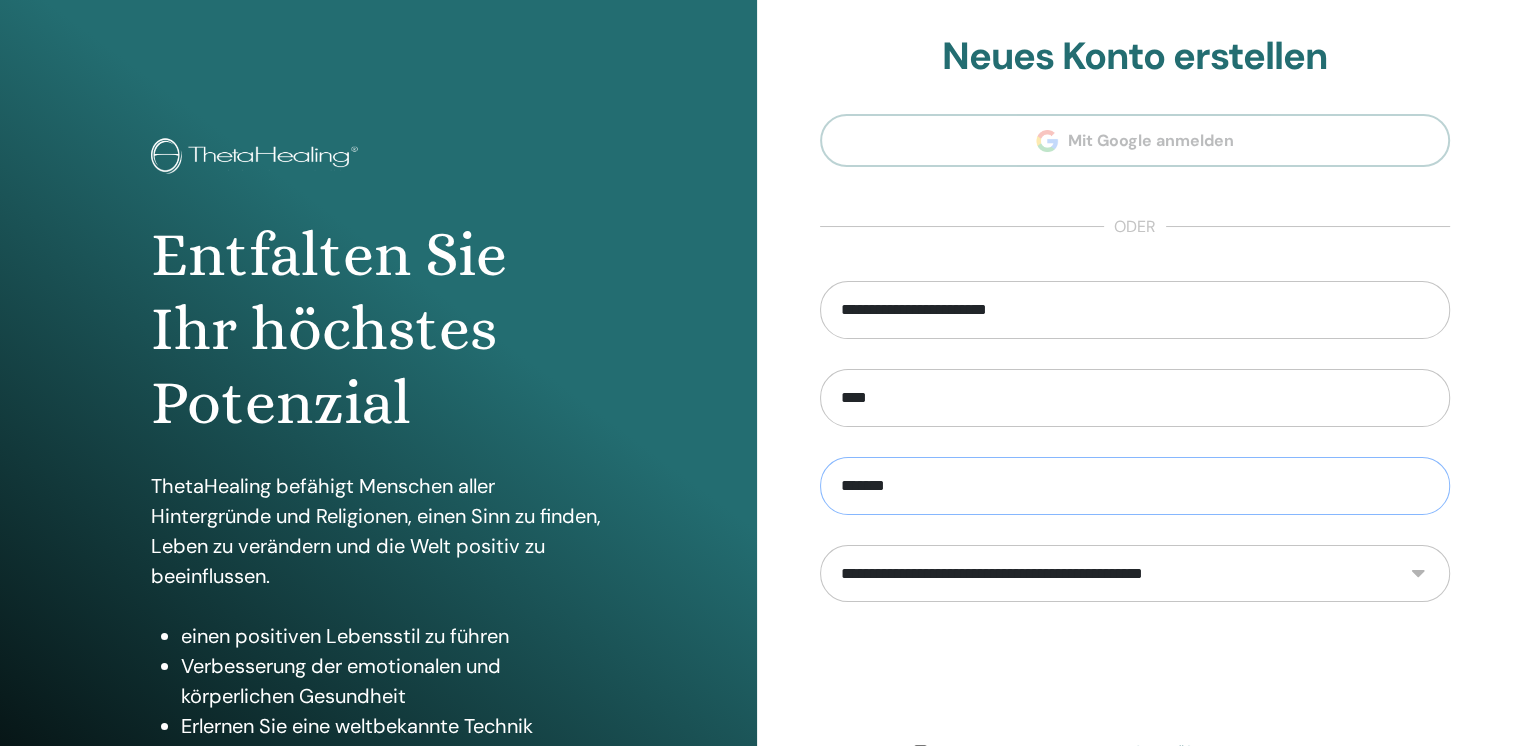 type on "******" 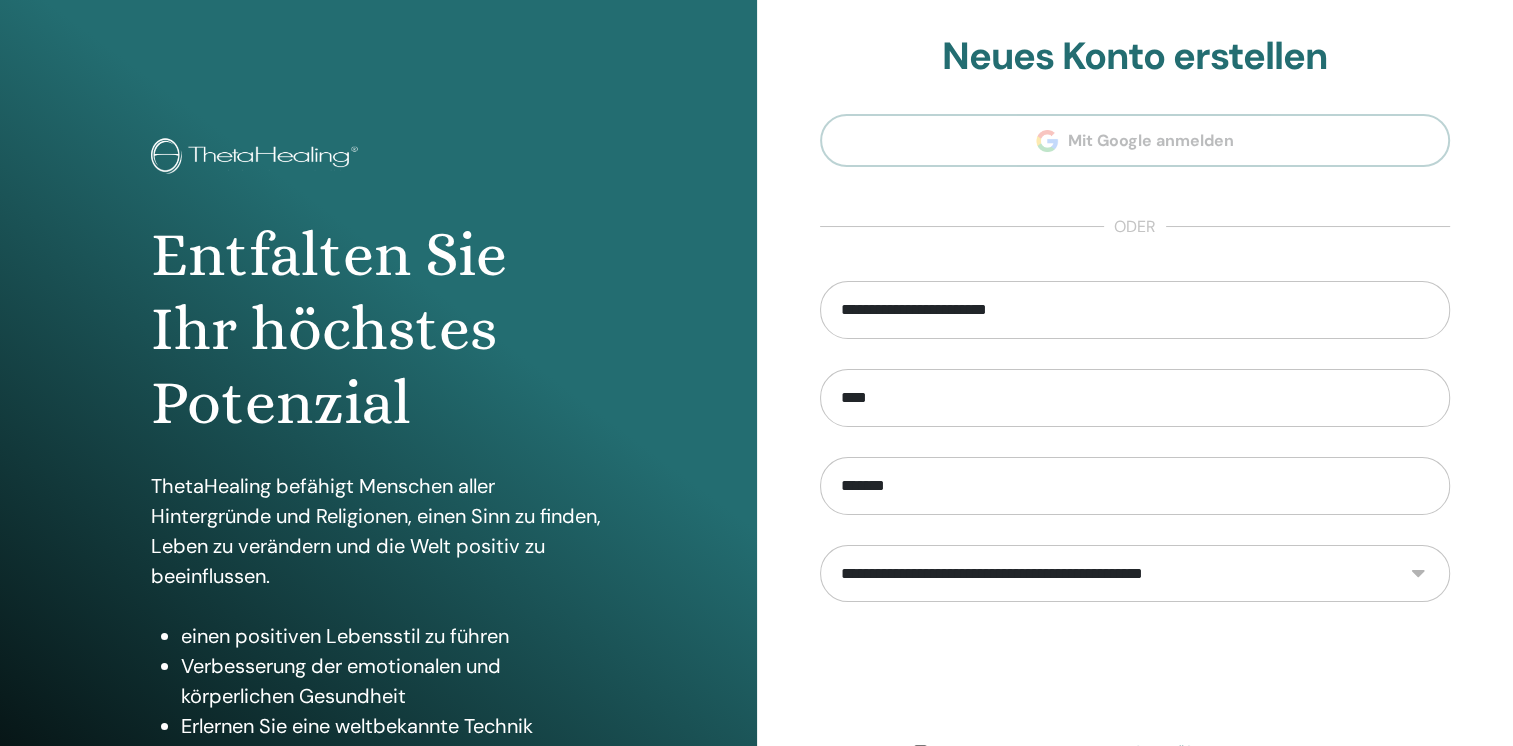 click on "Entfalten Sie Ihr höchstes Potenzial
ThetaHealing befähigt Menschen aller Hintergründe und Religionen, einen Sinn zu finden, Leben zu verändern und die Welt positiv zu beeinflussen.
einen positiven Lebensstil zu führen
Verbesserung der emotionalen und körperlichen Gesundheit
Erlernen Sie eine weltbekannte Technik
Werden Sie Teil einer globalen Community
Starten Sie eine Thetahealing-Praxis" at bounding box center [378, 480] 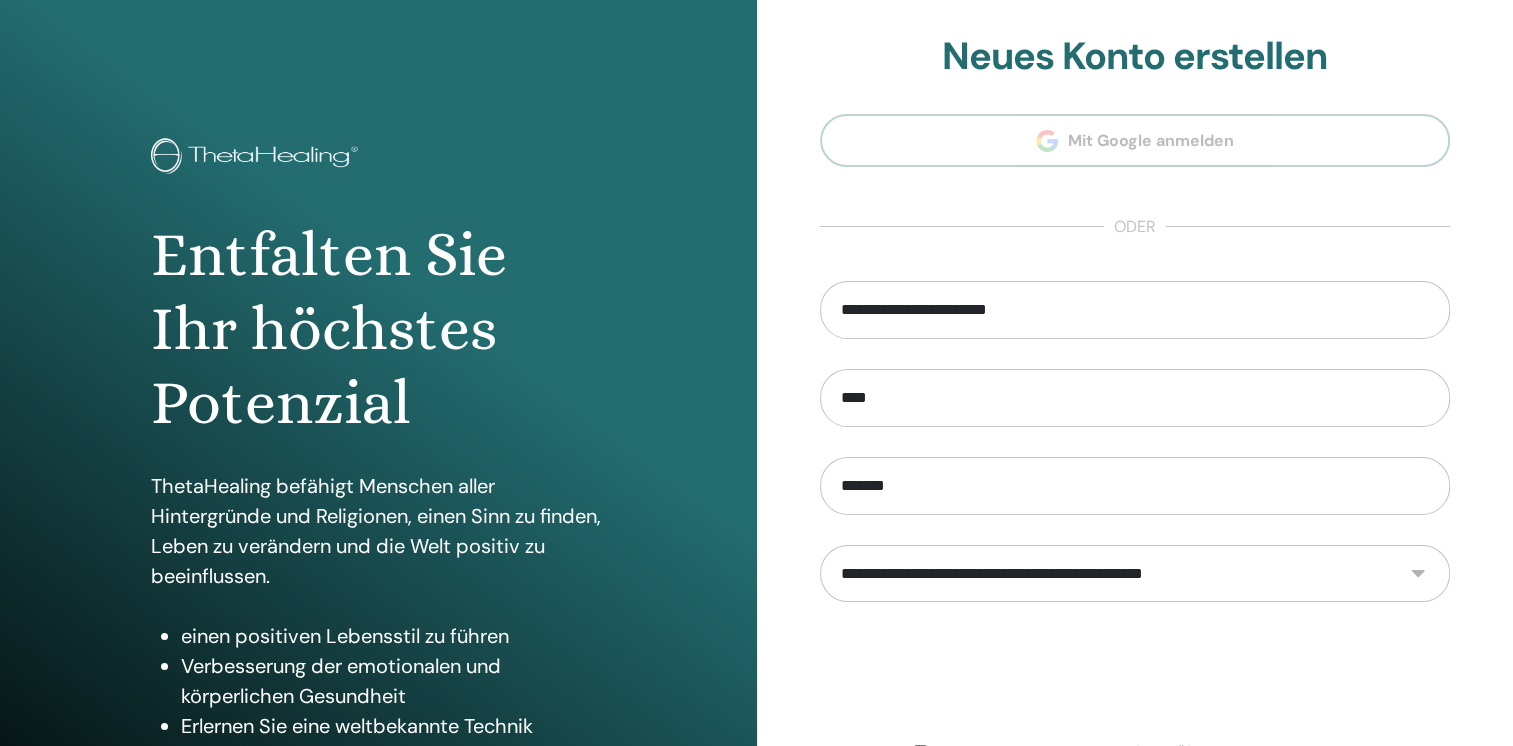 click on "**********" at bounding box center (1135, 574) 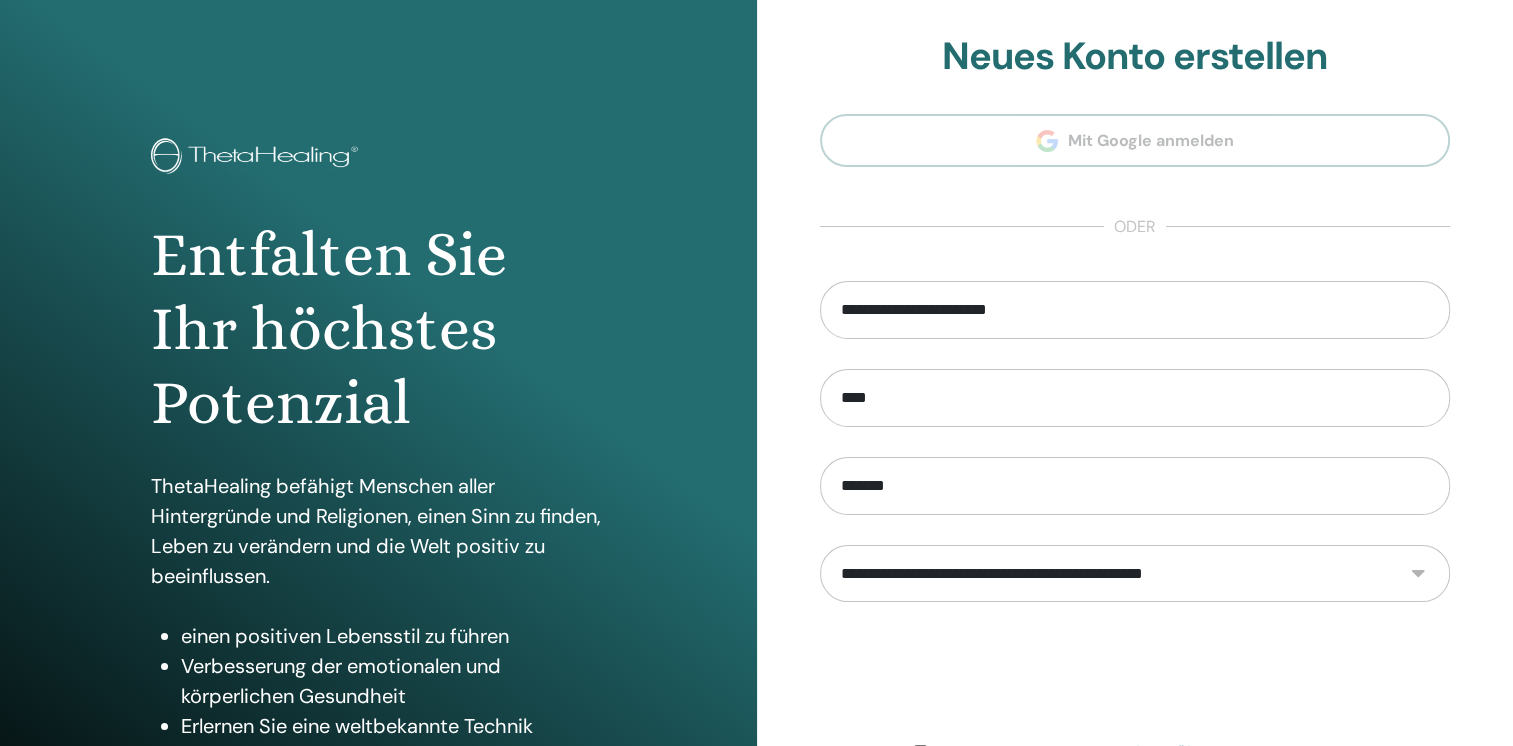 select on "***" 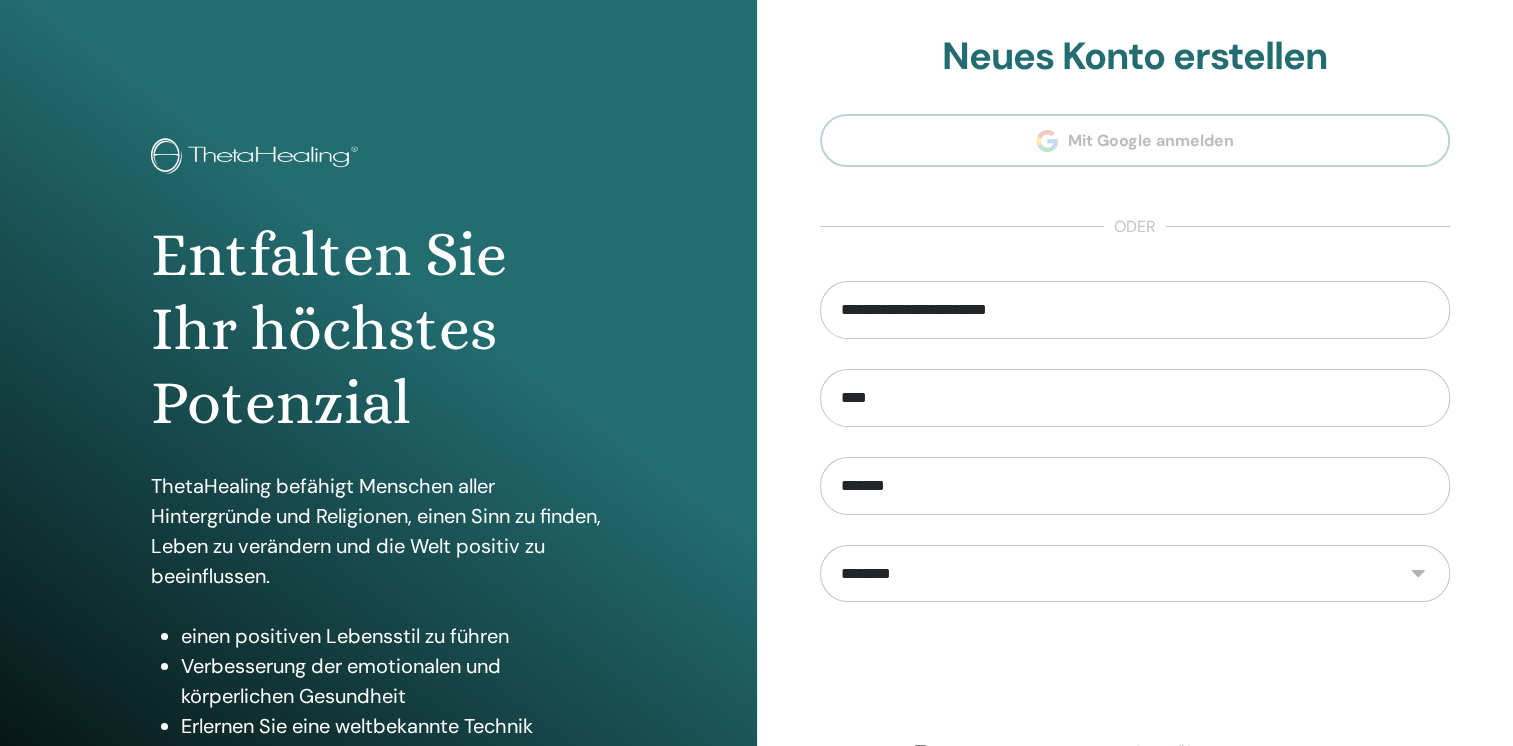 click on "**********" at bounding box center [1135, 574] 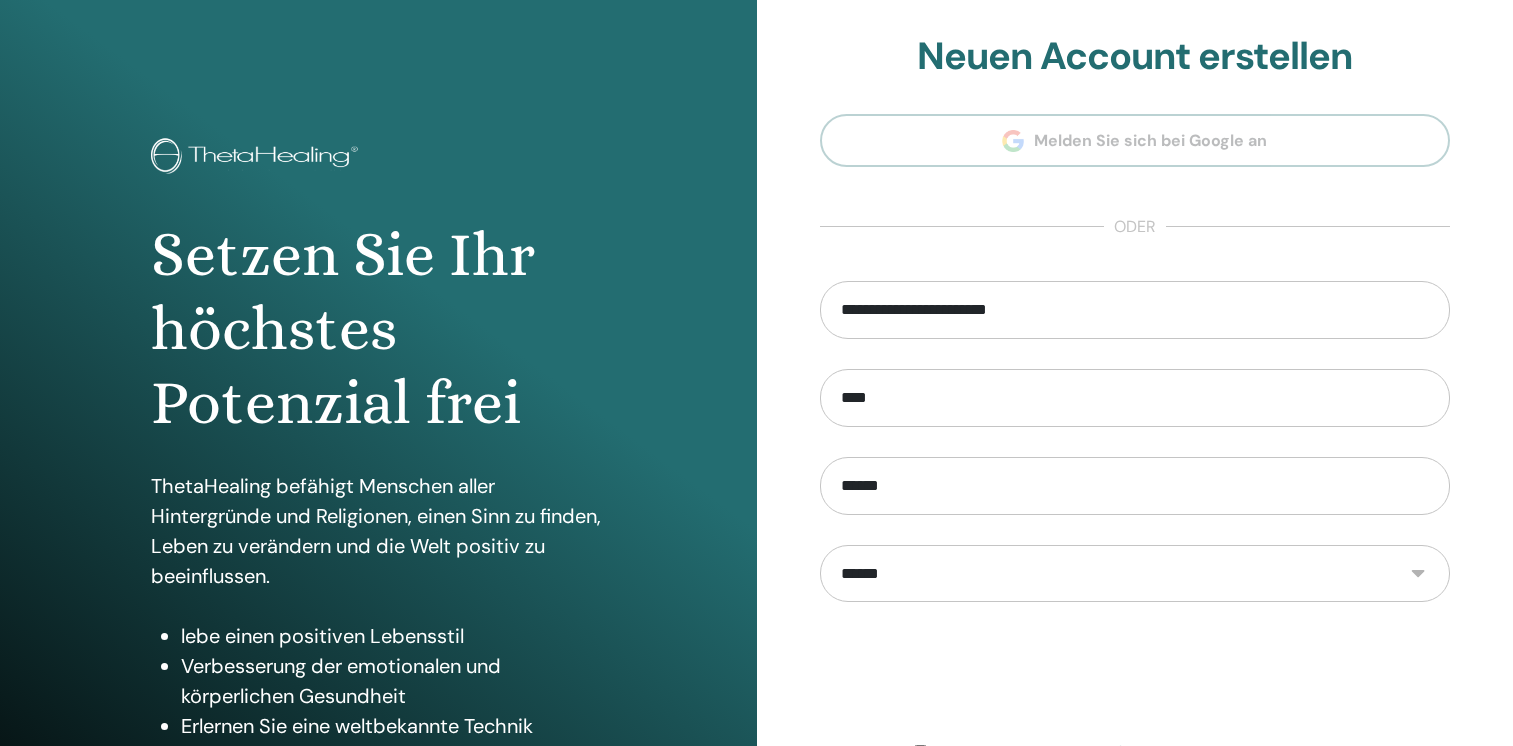 scroll, scrollTop: 0, scrollLeft: 0, axis: both 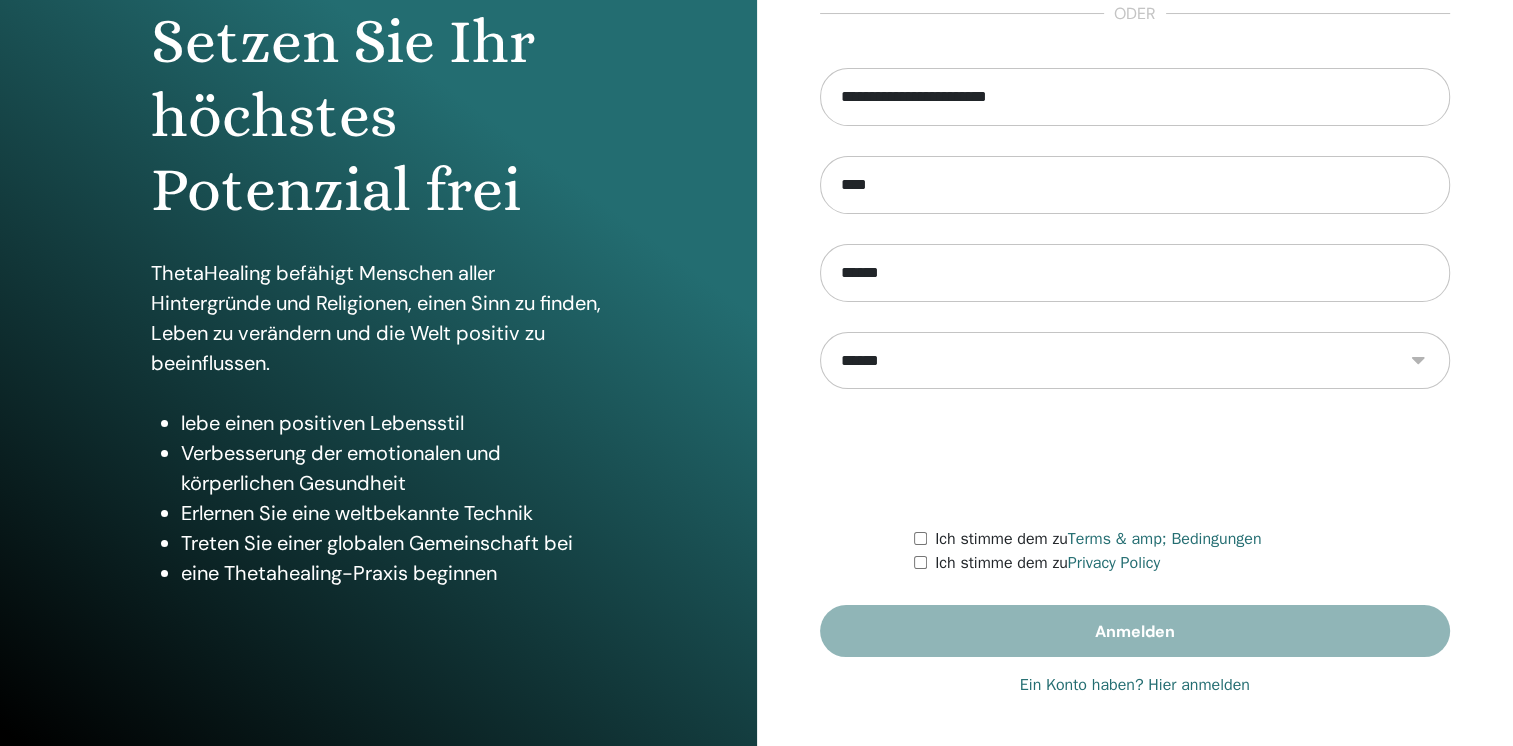 click on "**********" at bounding box center (1135, 363) 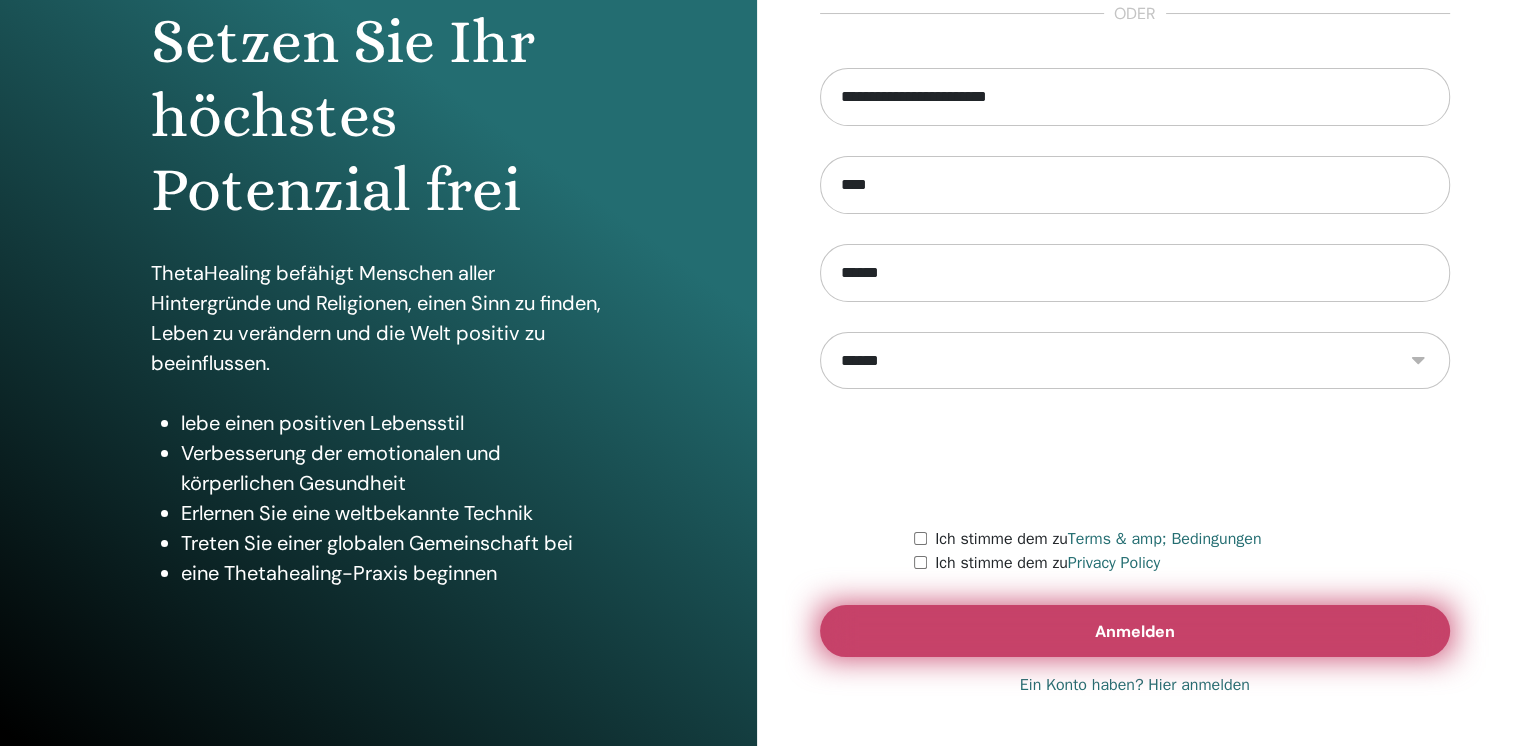 click on "Anmelden" at bounding box center [1135, 631] 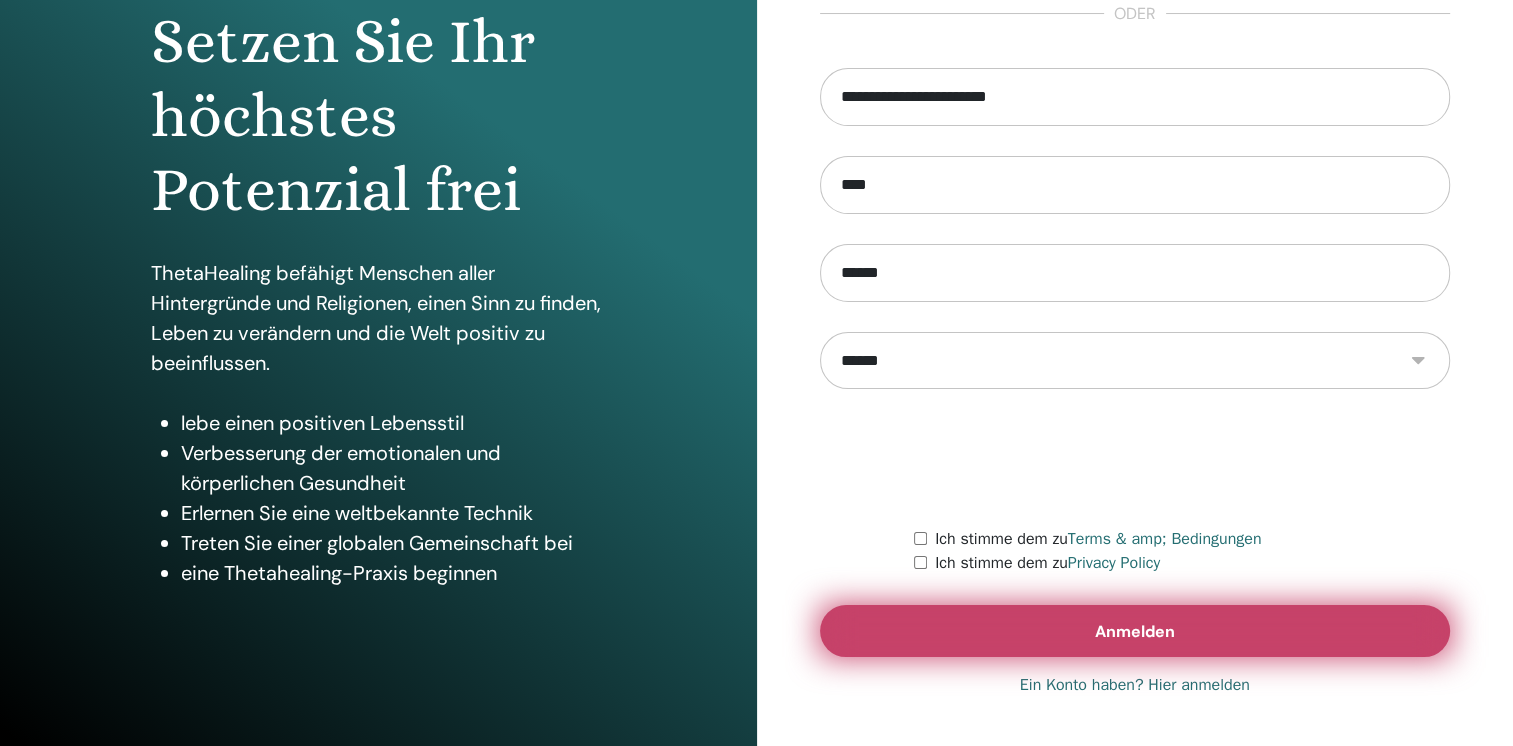click on "Anmelden" at bounding box center (1135, 631) 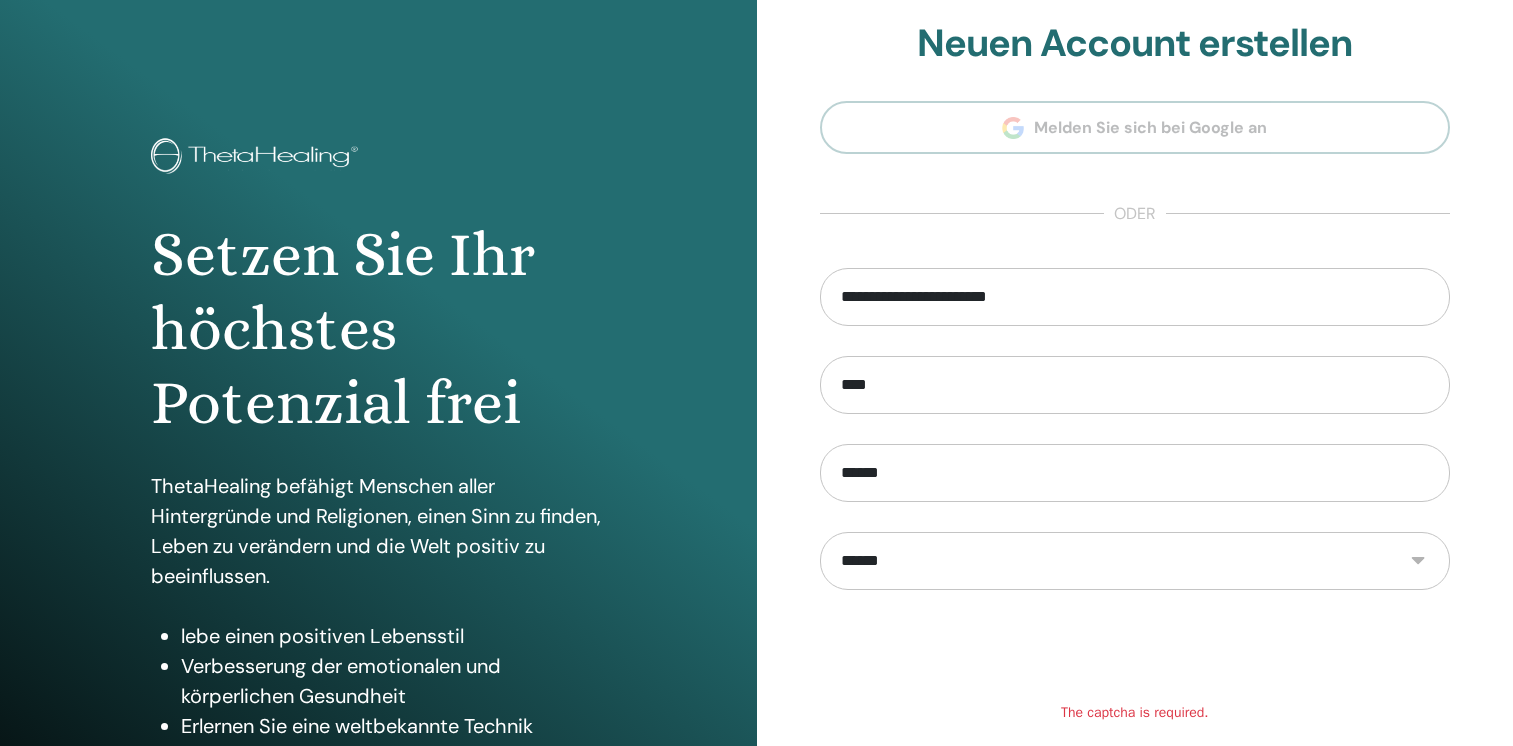 scroll, scrollTop: 0, scrollLeft: 0, axis: both 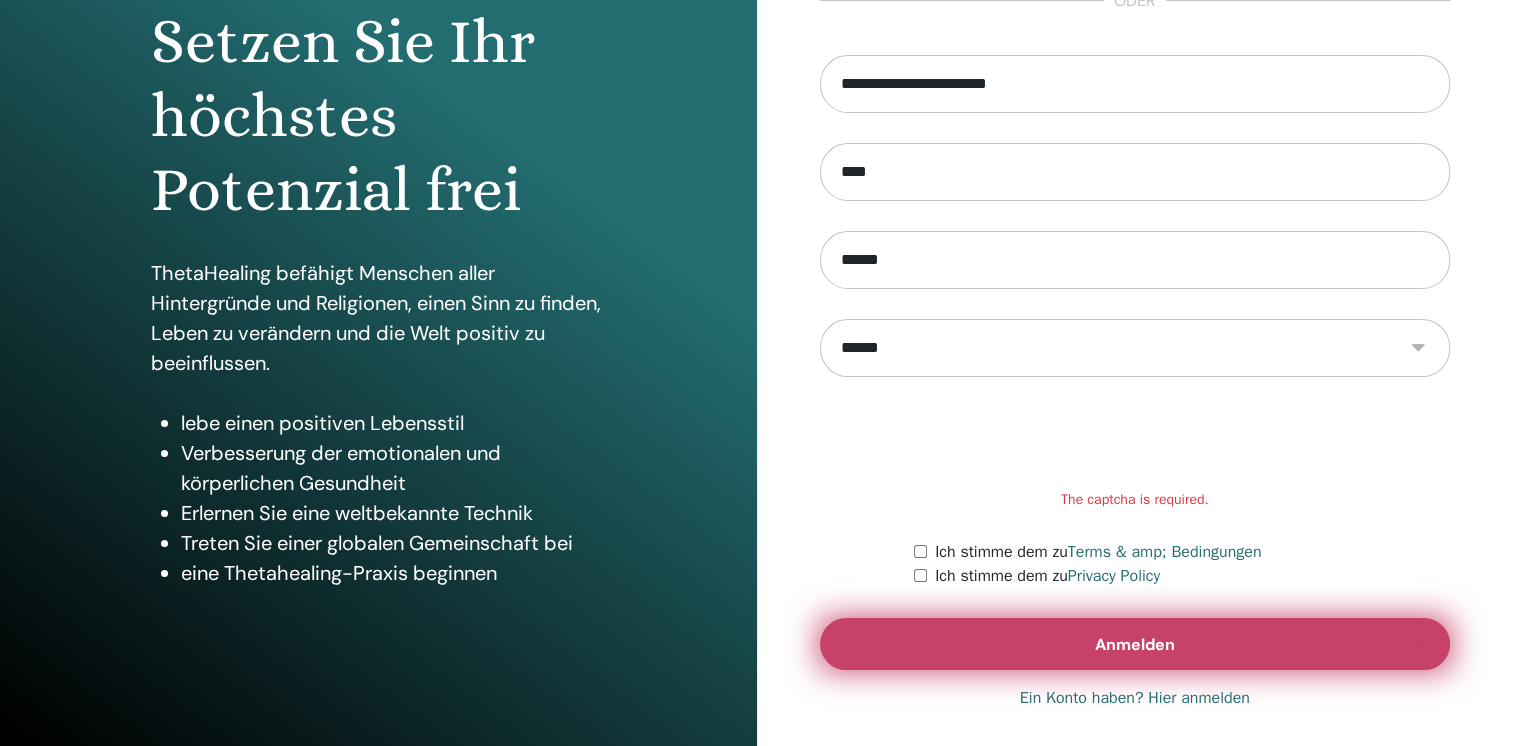 click on "Anmelden" at bounding box center (1135, 644) 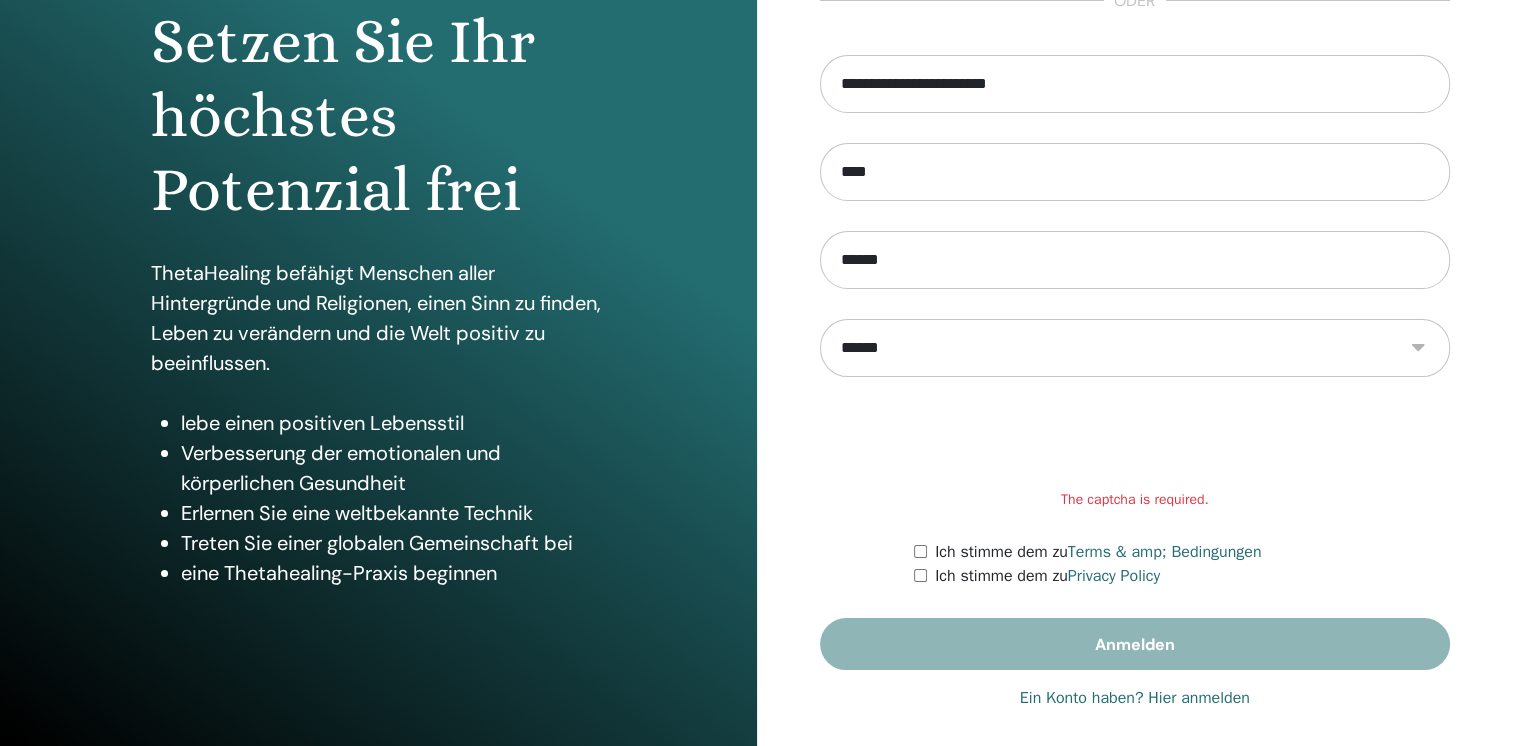 scroll, scrollTop: 0, scrollLeft: 0, axis: both 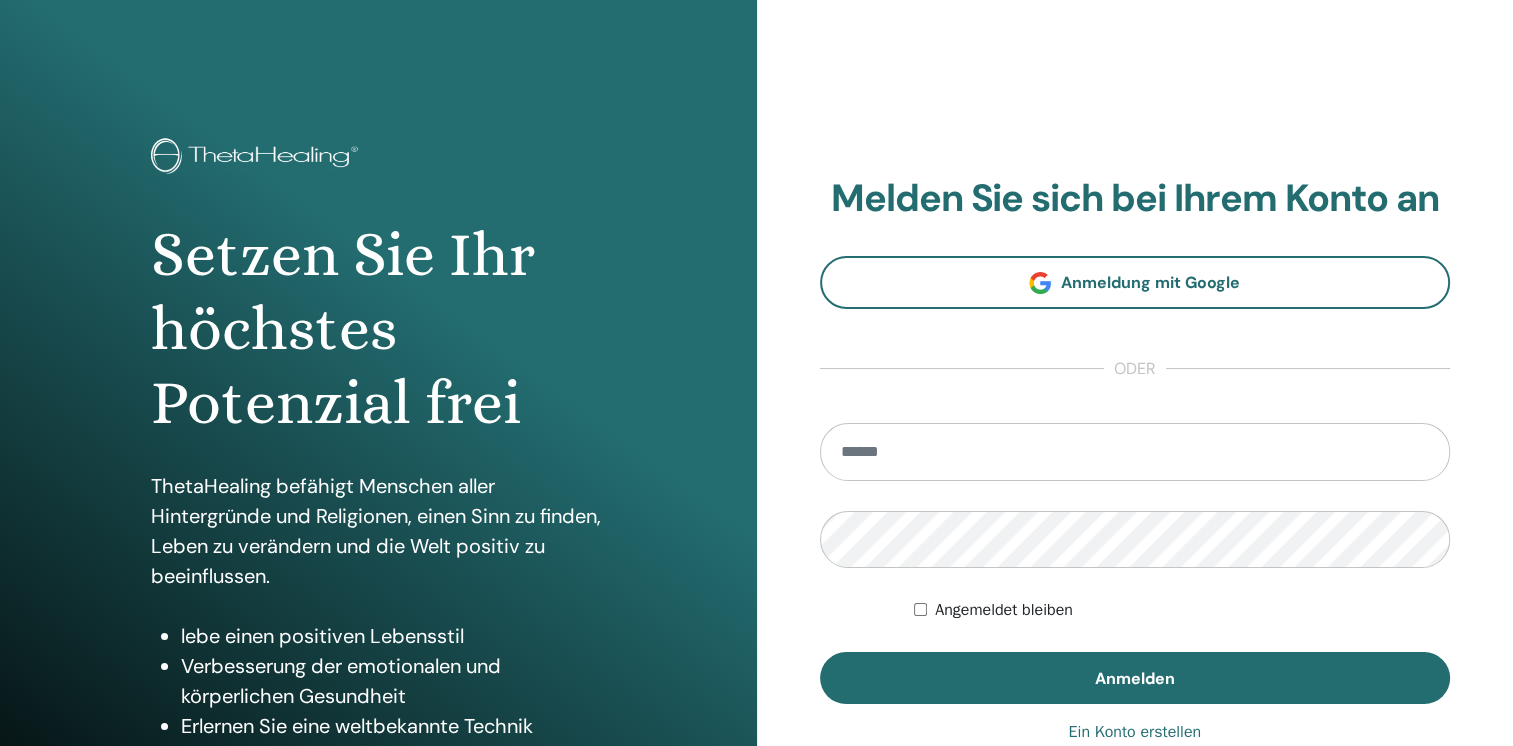 click at bounding box center [1135, 452] 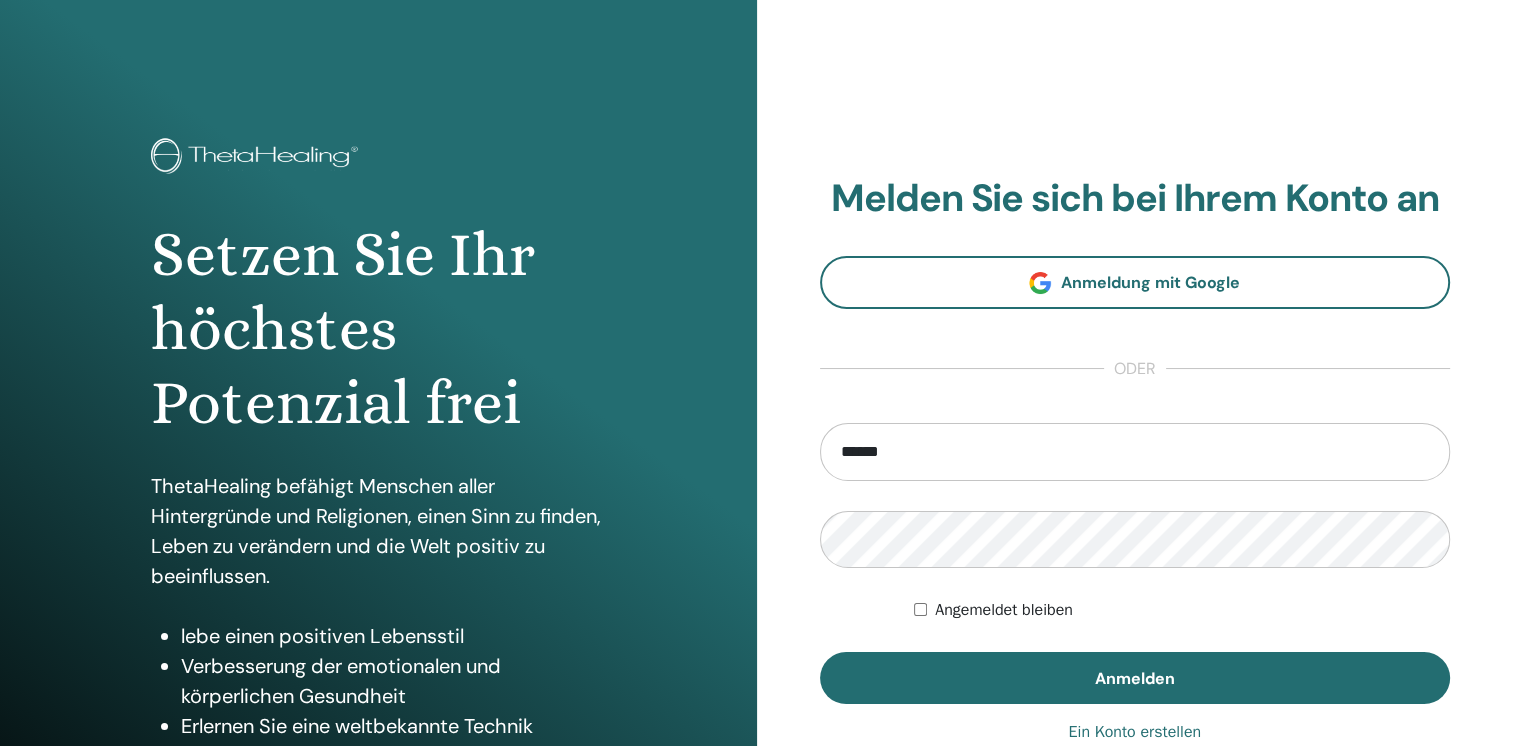 type on "**********" 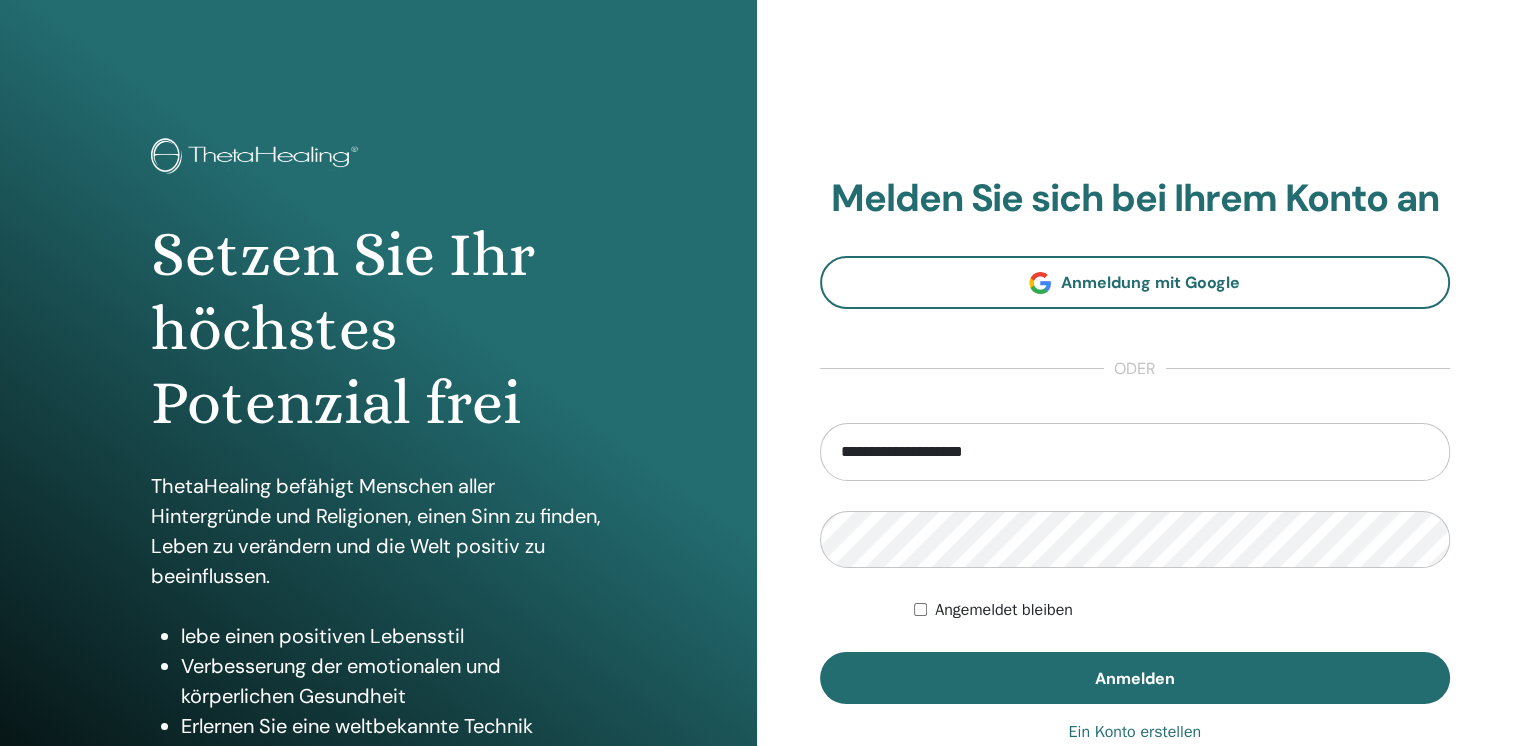 click on "Angemeldet bleiben" at bounding box center [1182, 610] 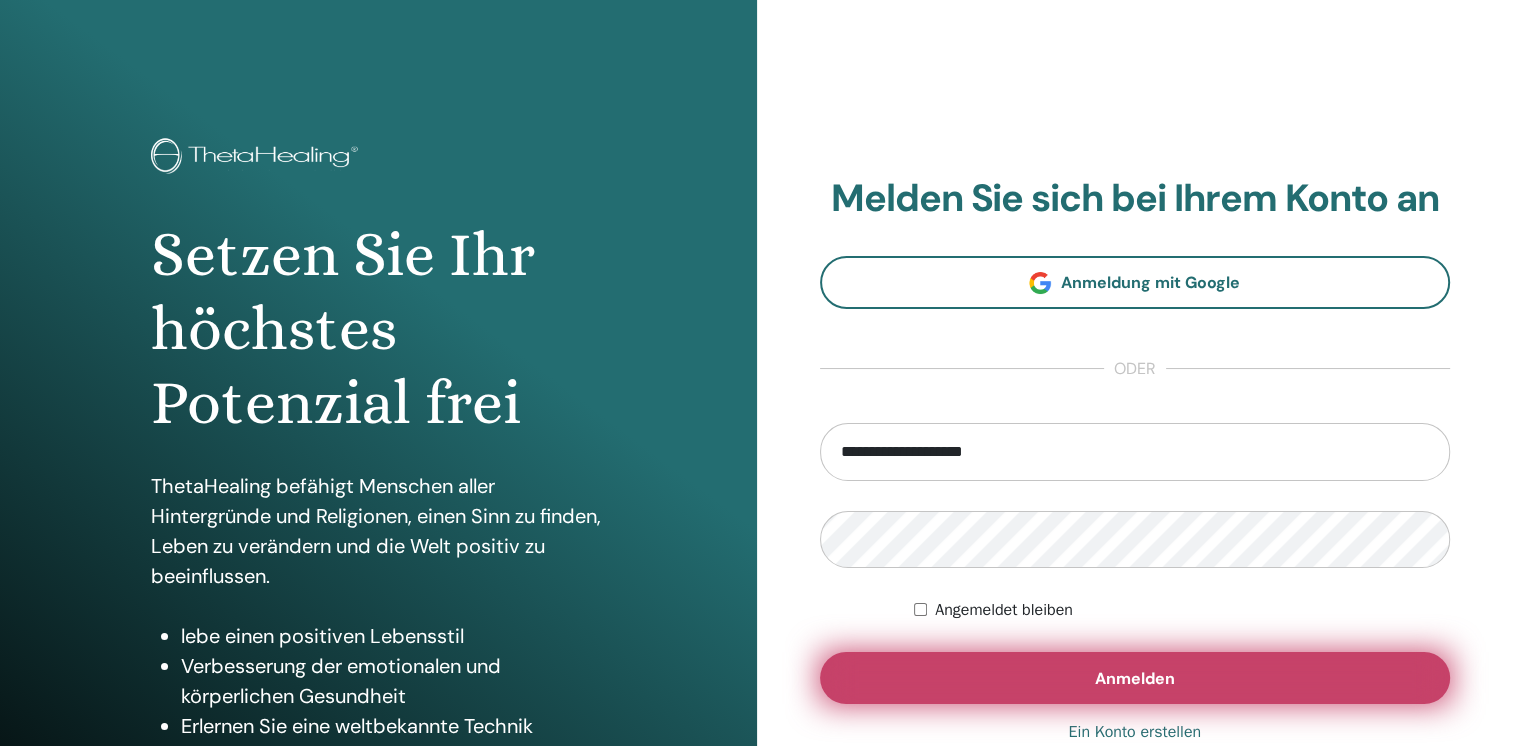 click on "Anmelden" at bounding box center [1135, 678] 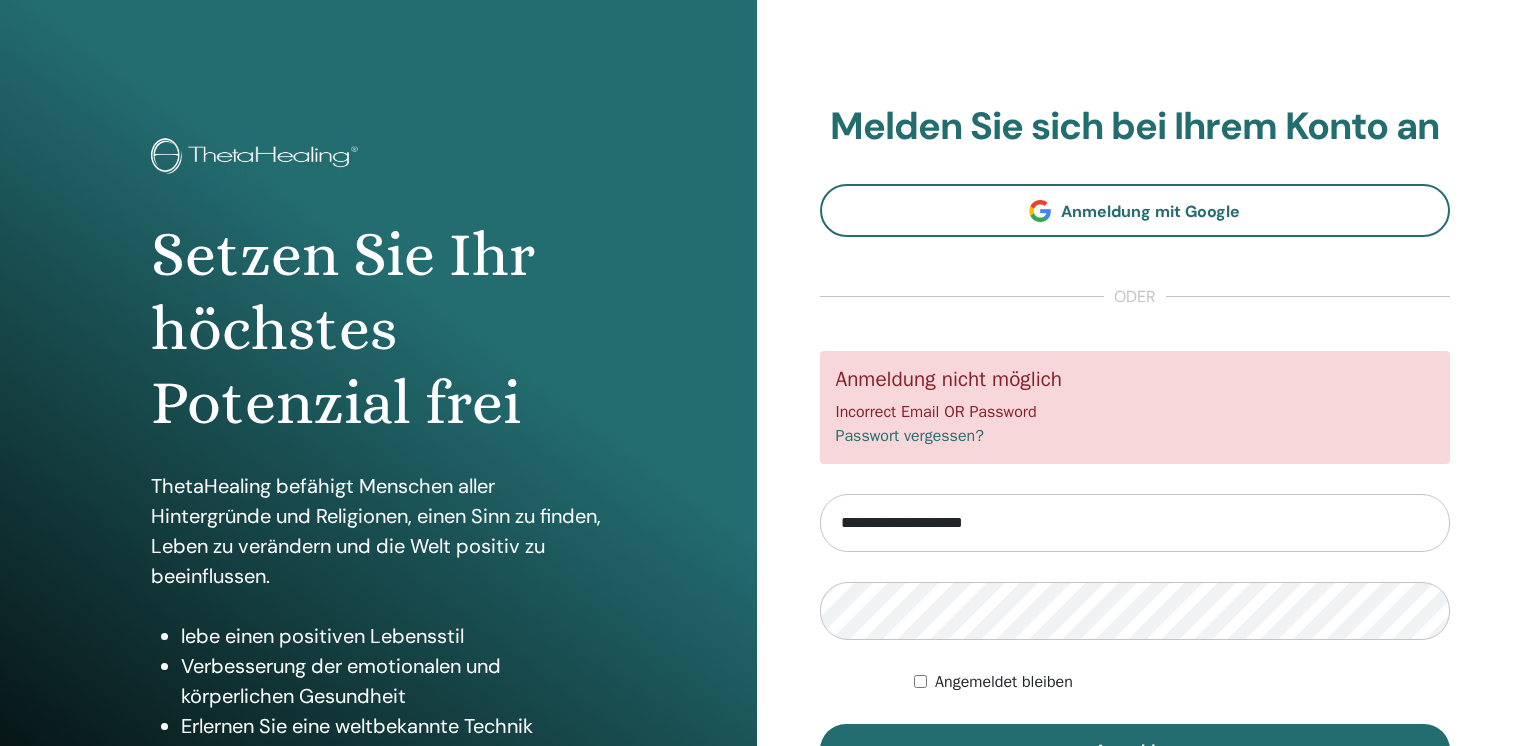 scroll, scrollTop: 0, scrollLeft: 0, axis: both 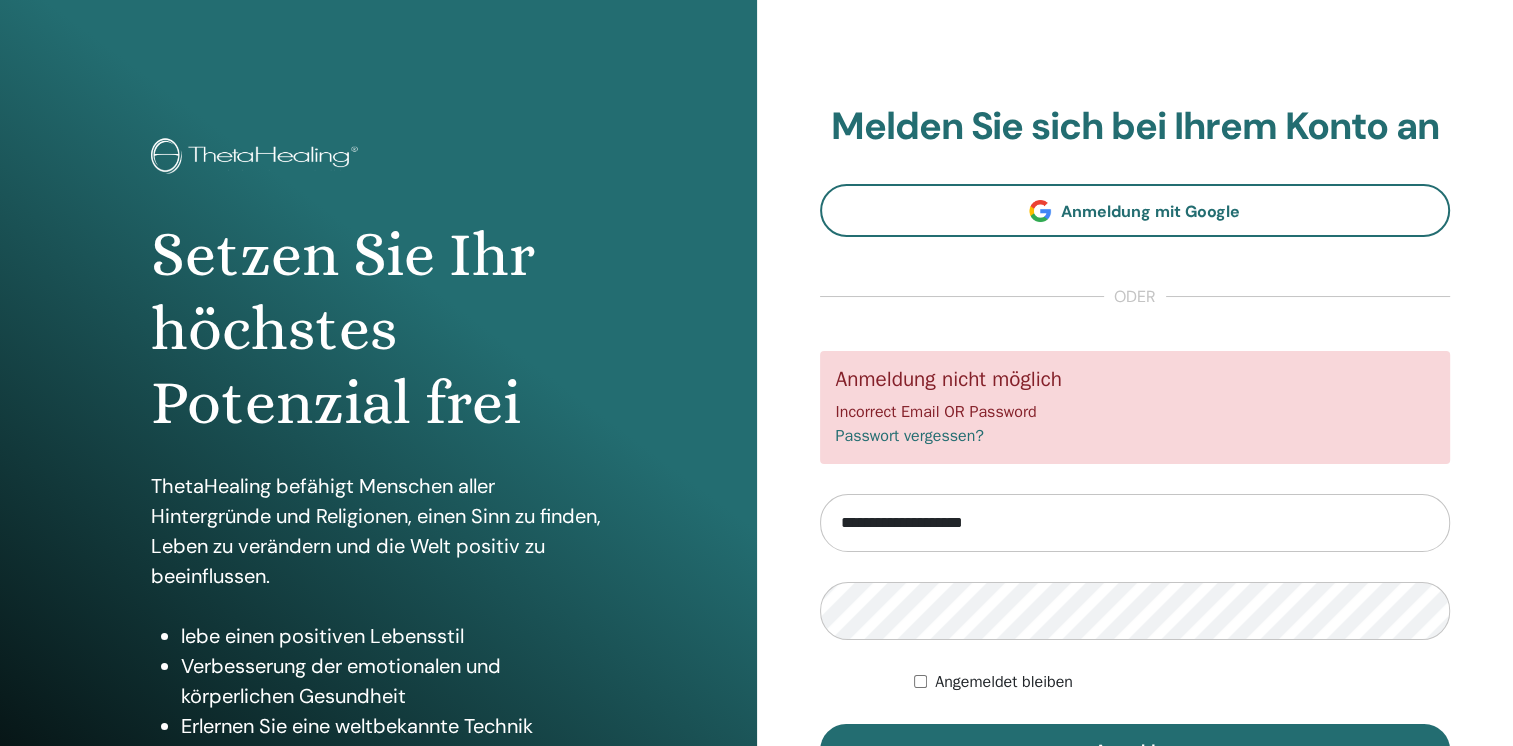 click on "**********" at bounding box center (1135, 523) 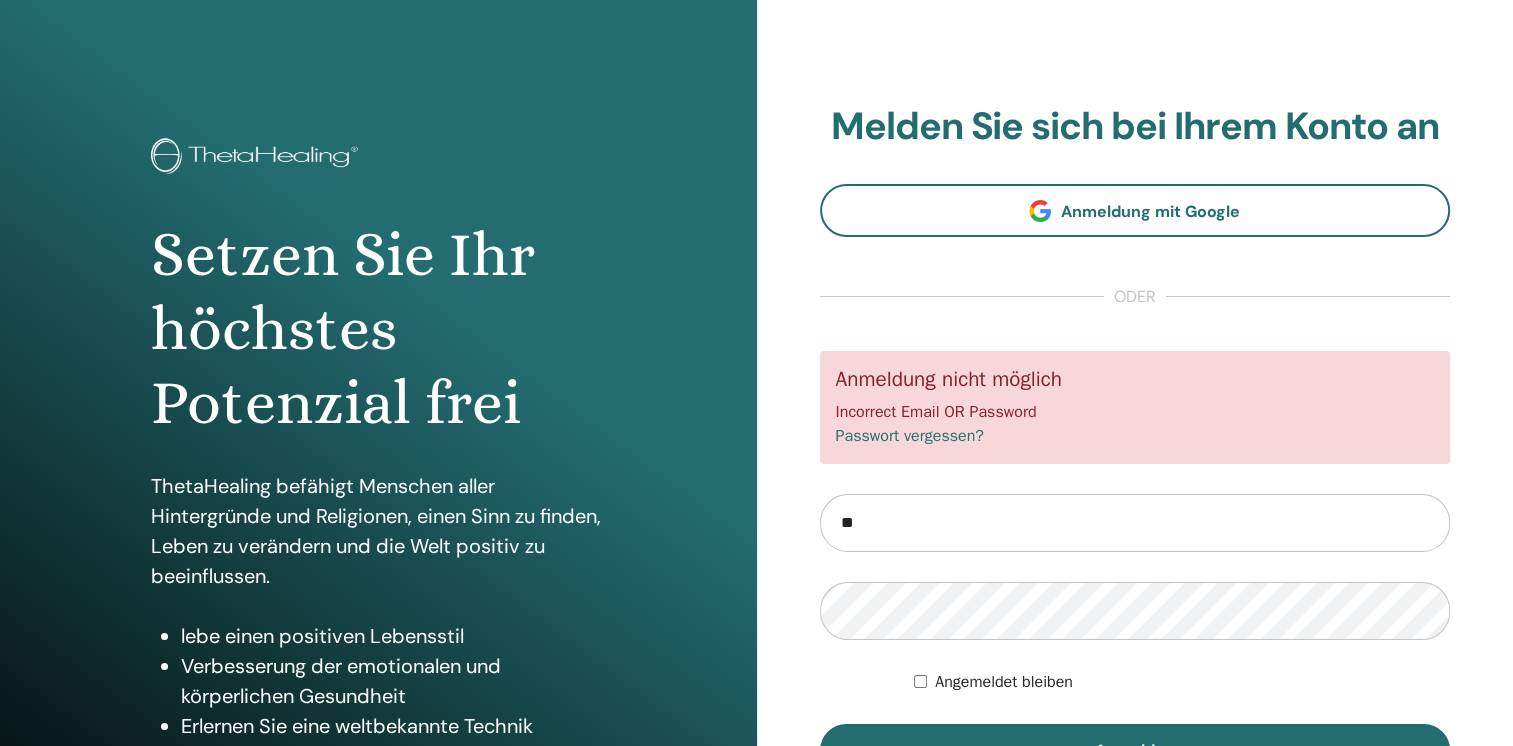 type on "*" 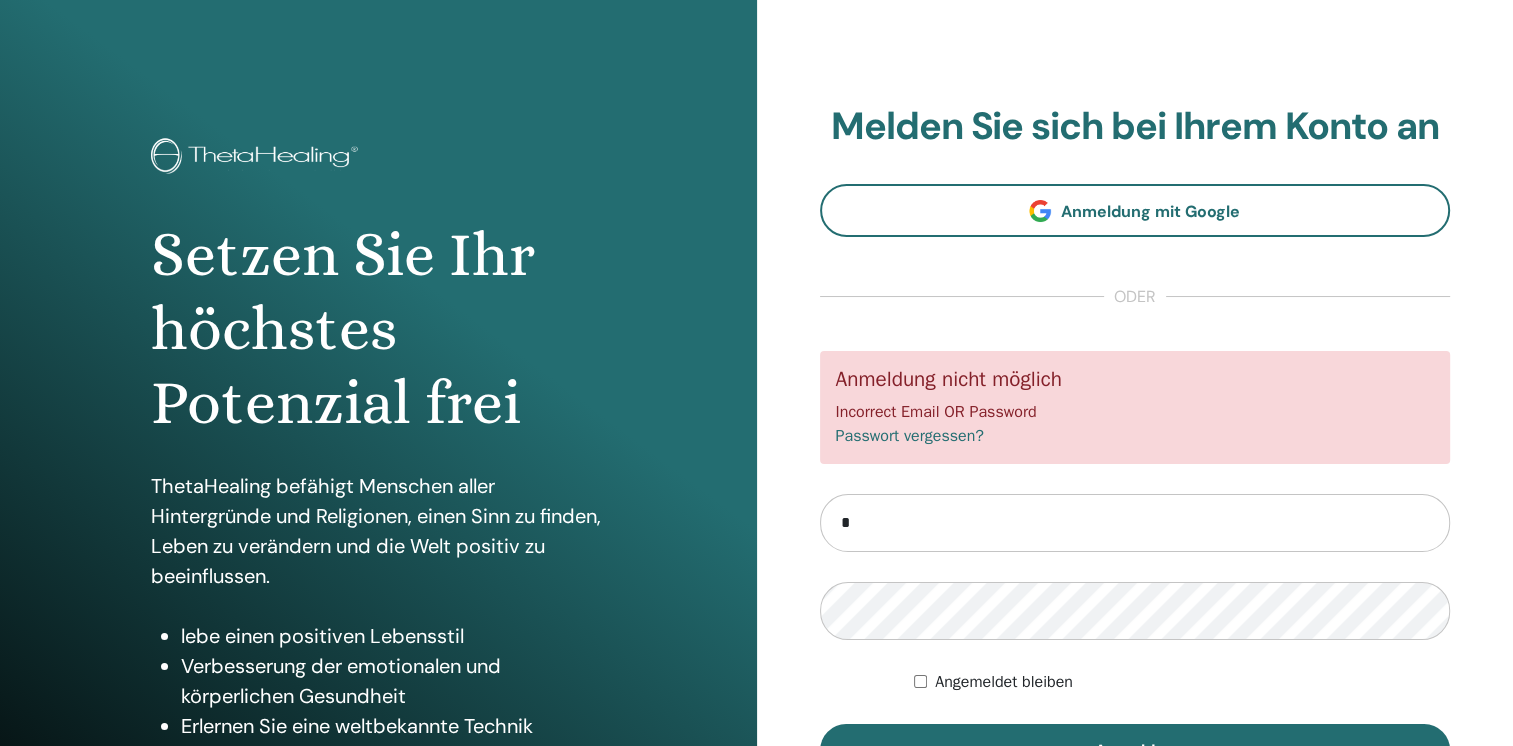 type 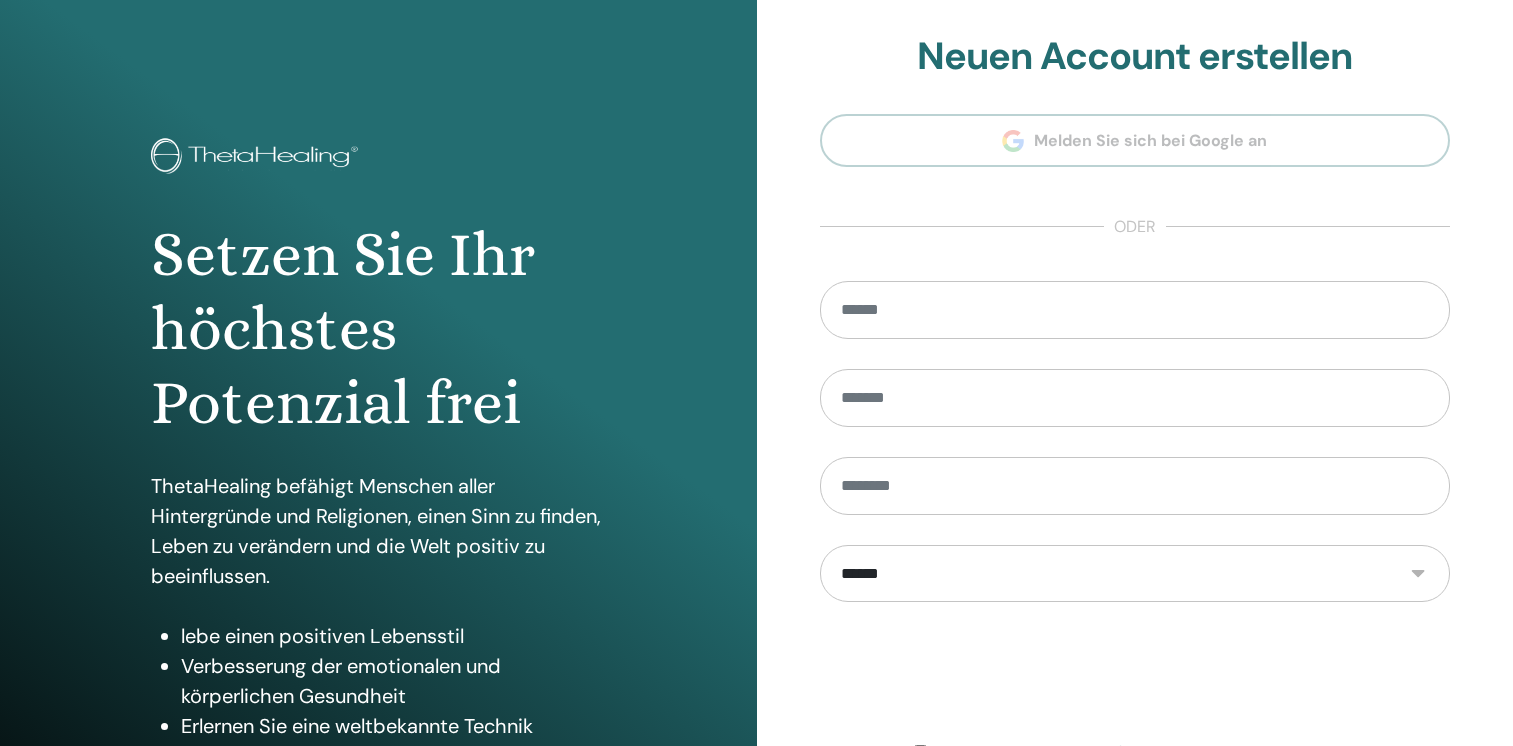 scroll, scrollTop: 0, scrollLeft: 0, axis: both 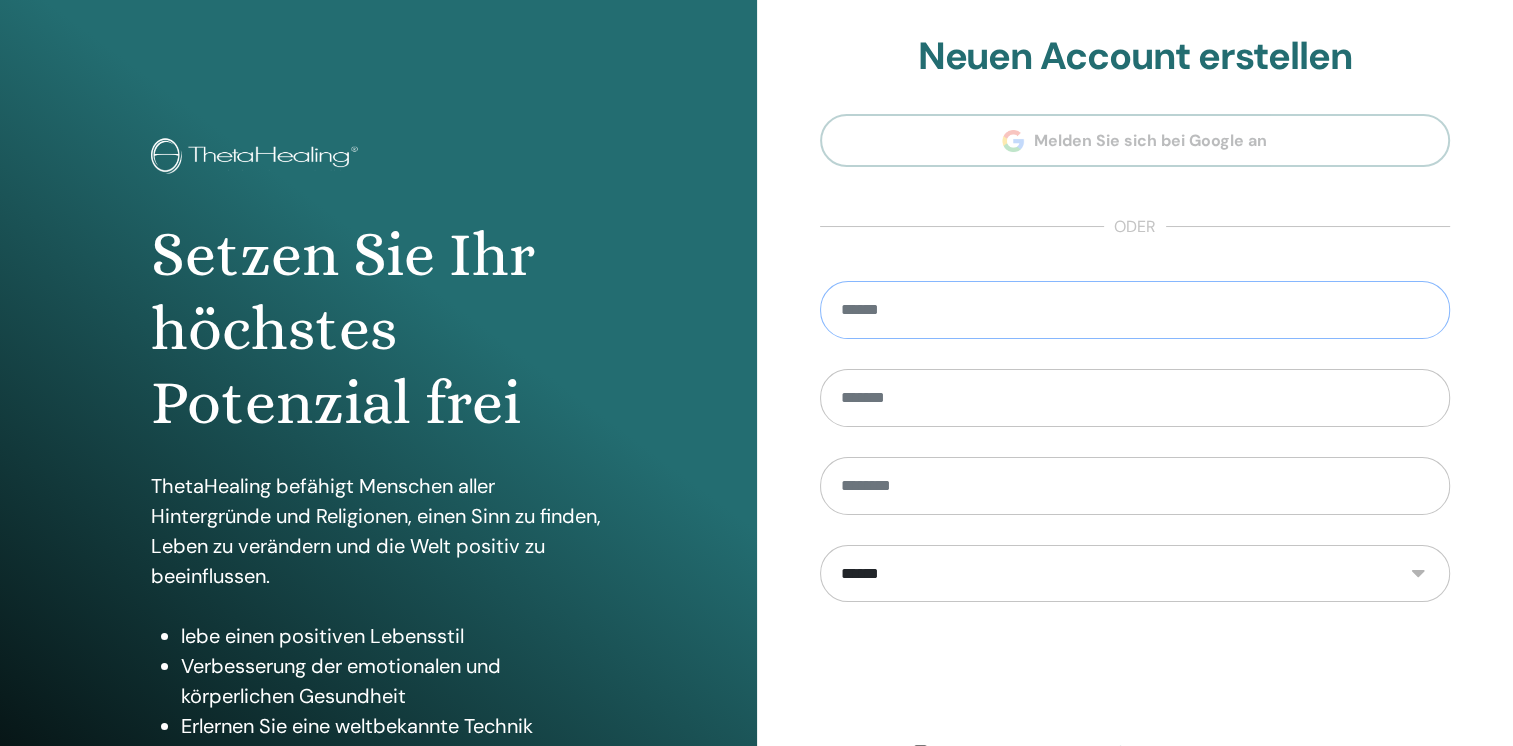 click at bounding box center [1135, 310] 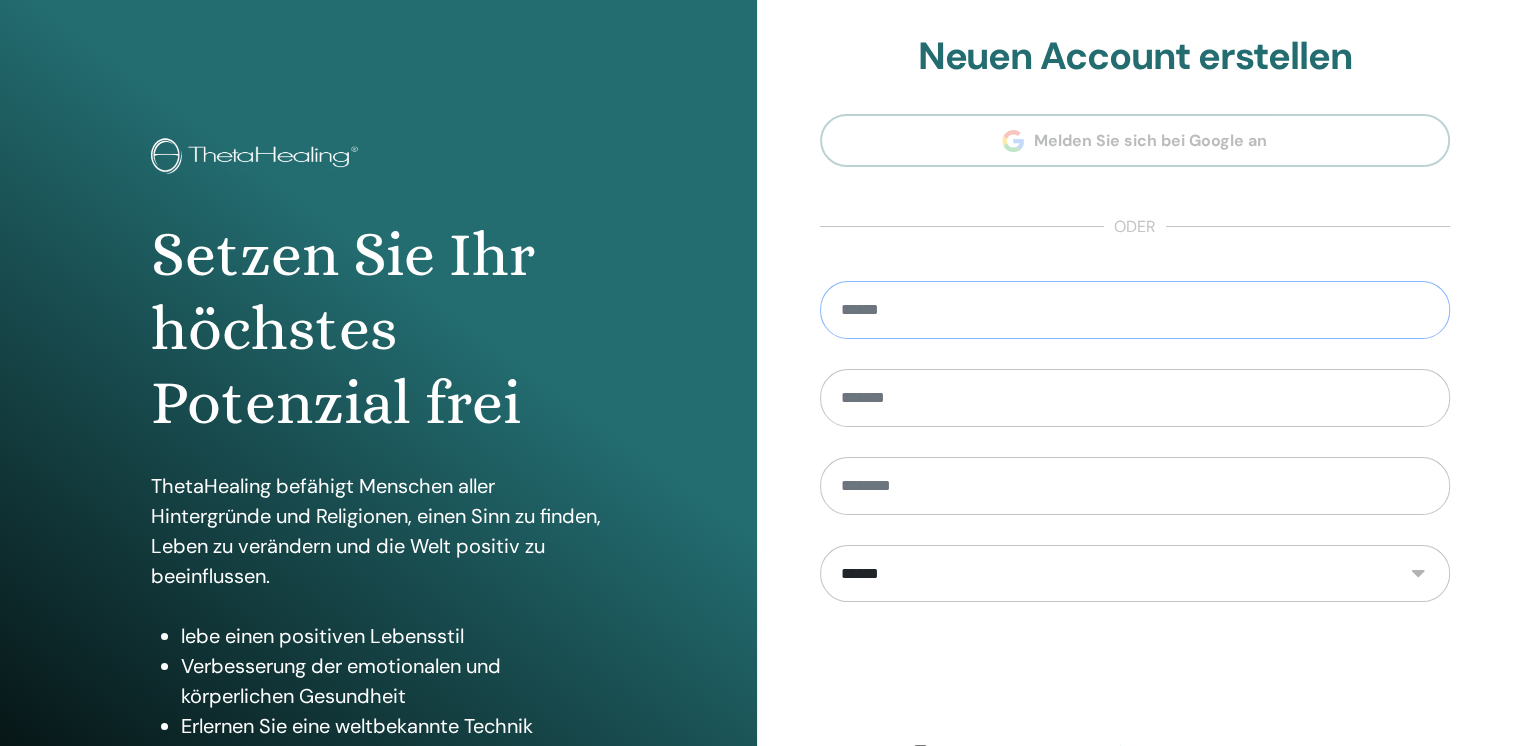 type on "**********" 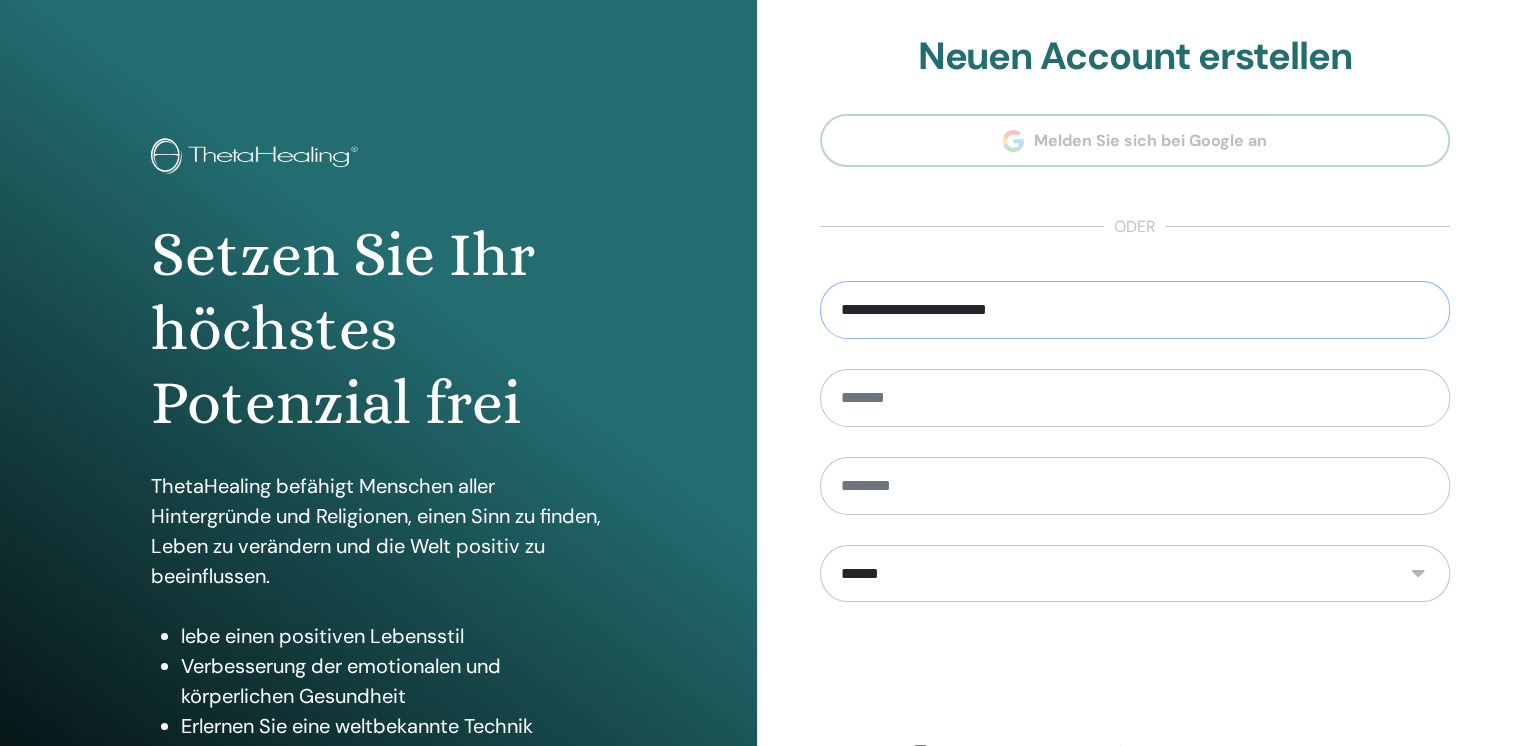 type on "****" 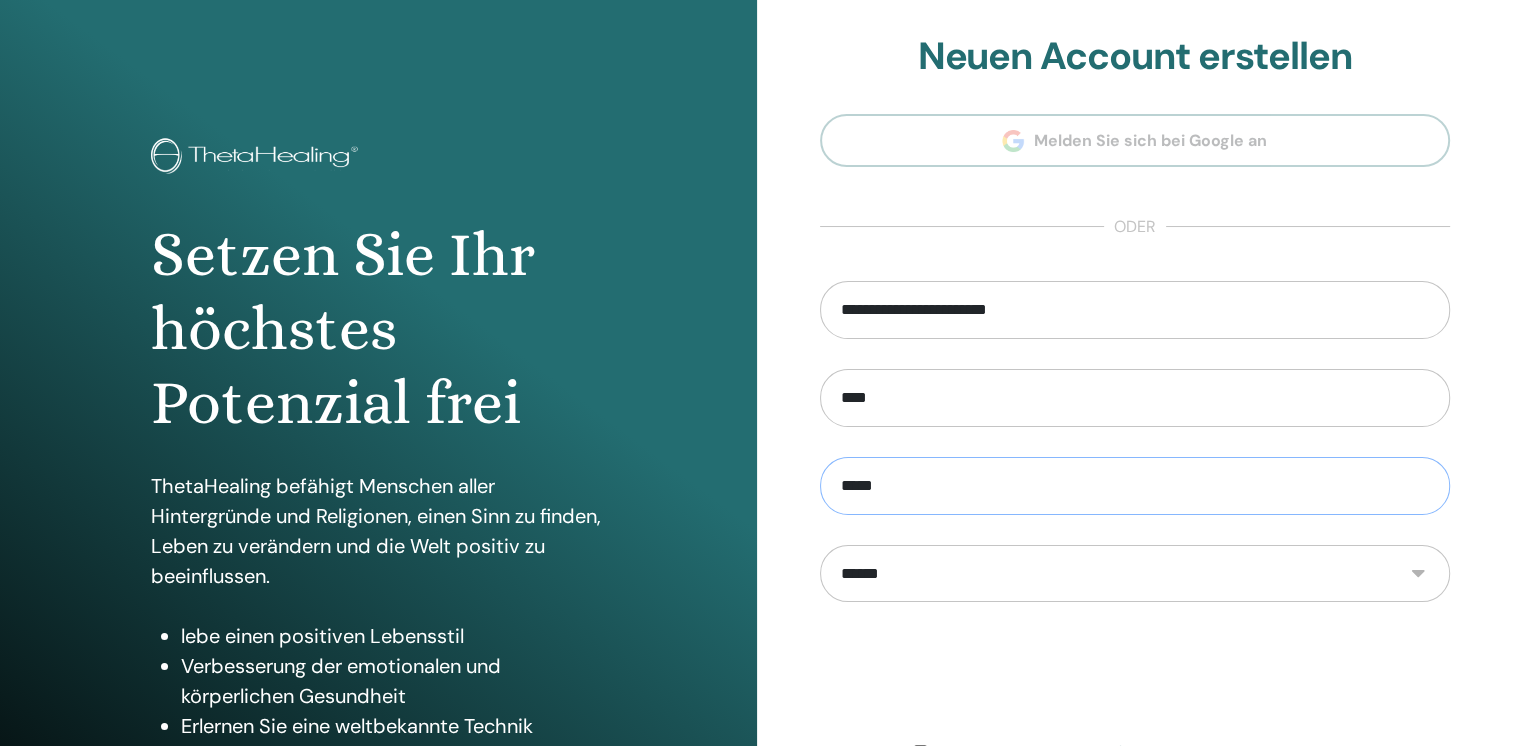 click on "*****" at bounding box center (1135, 486) 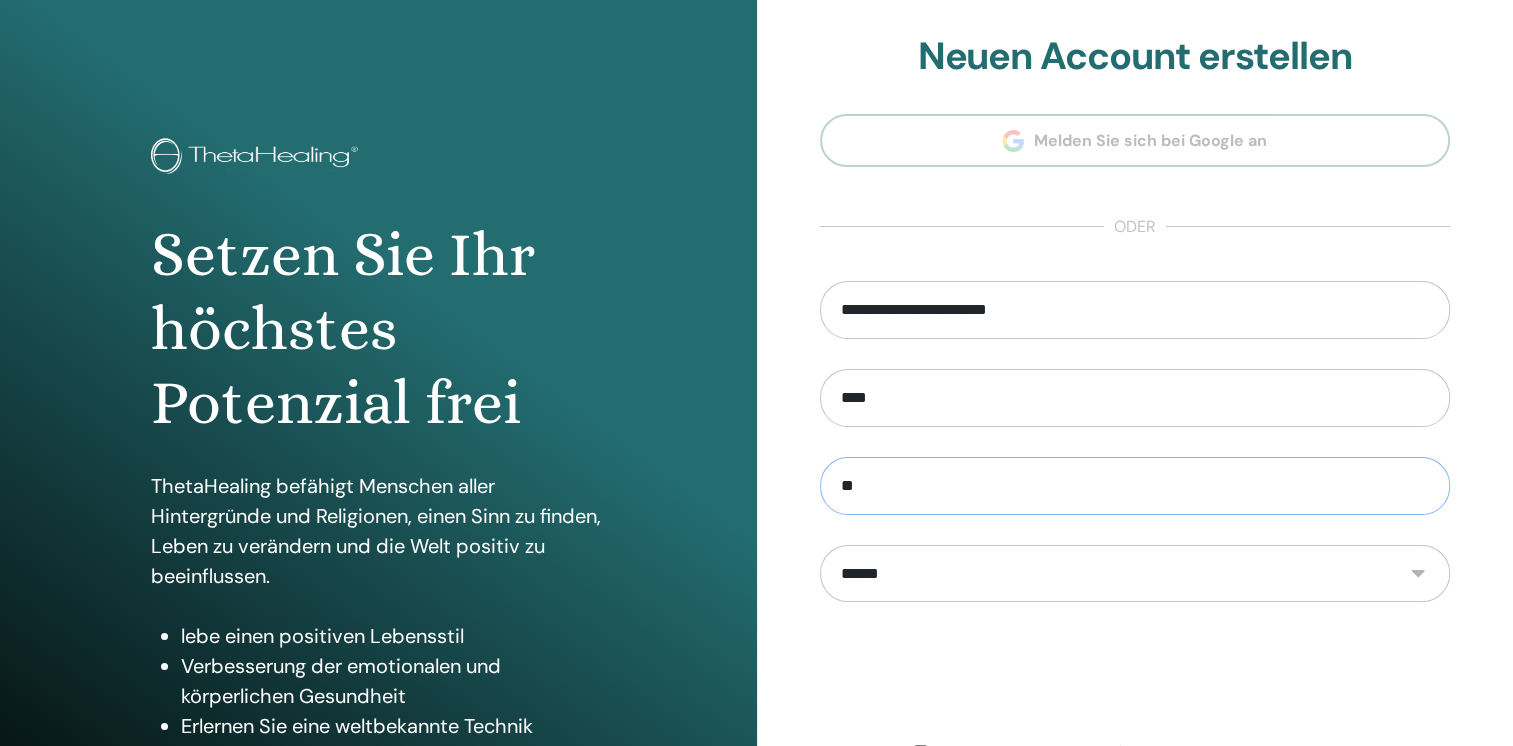 type on "*" 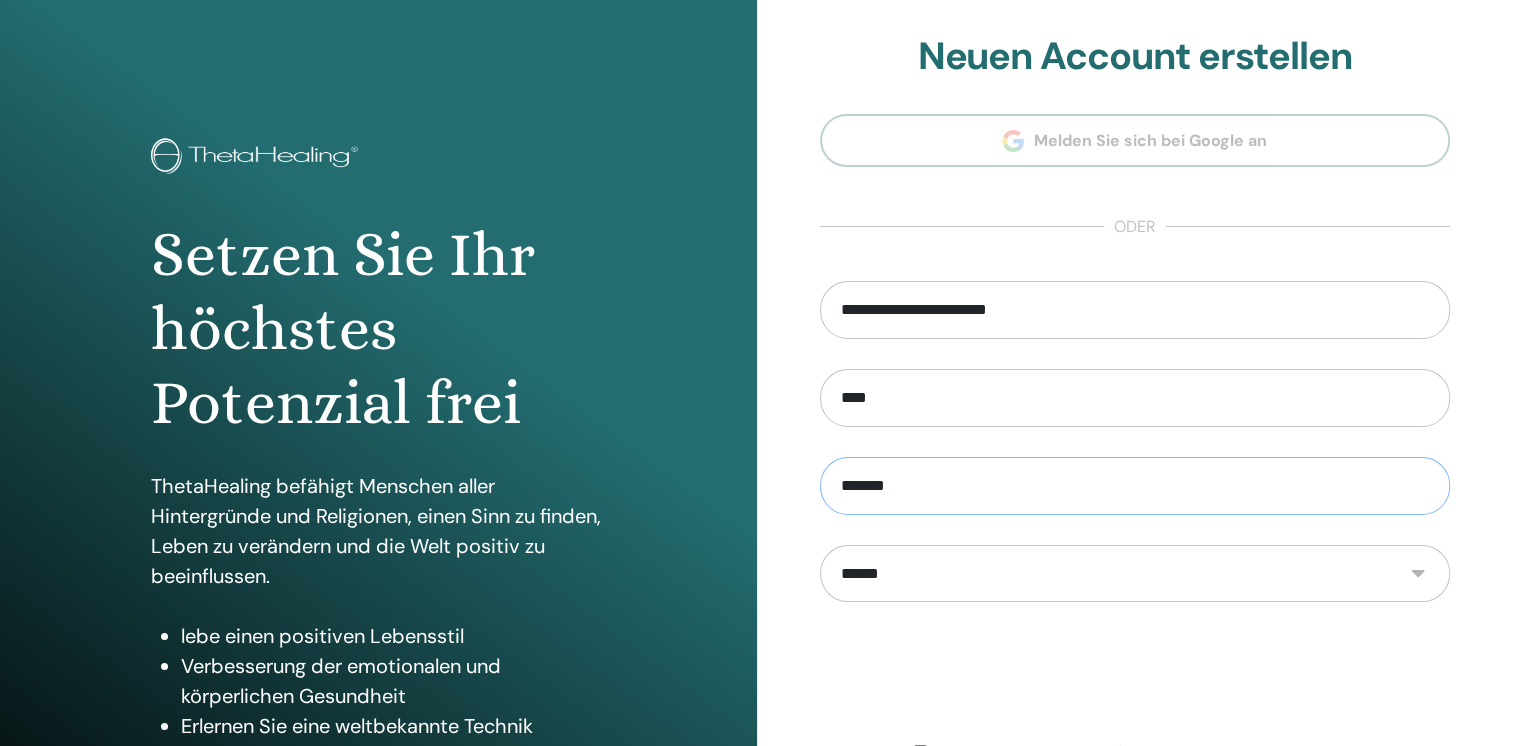 type on "******" 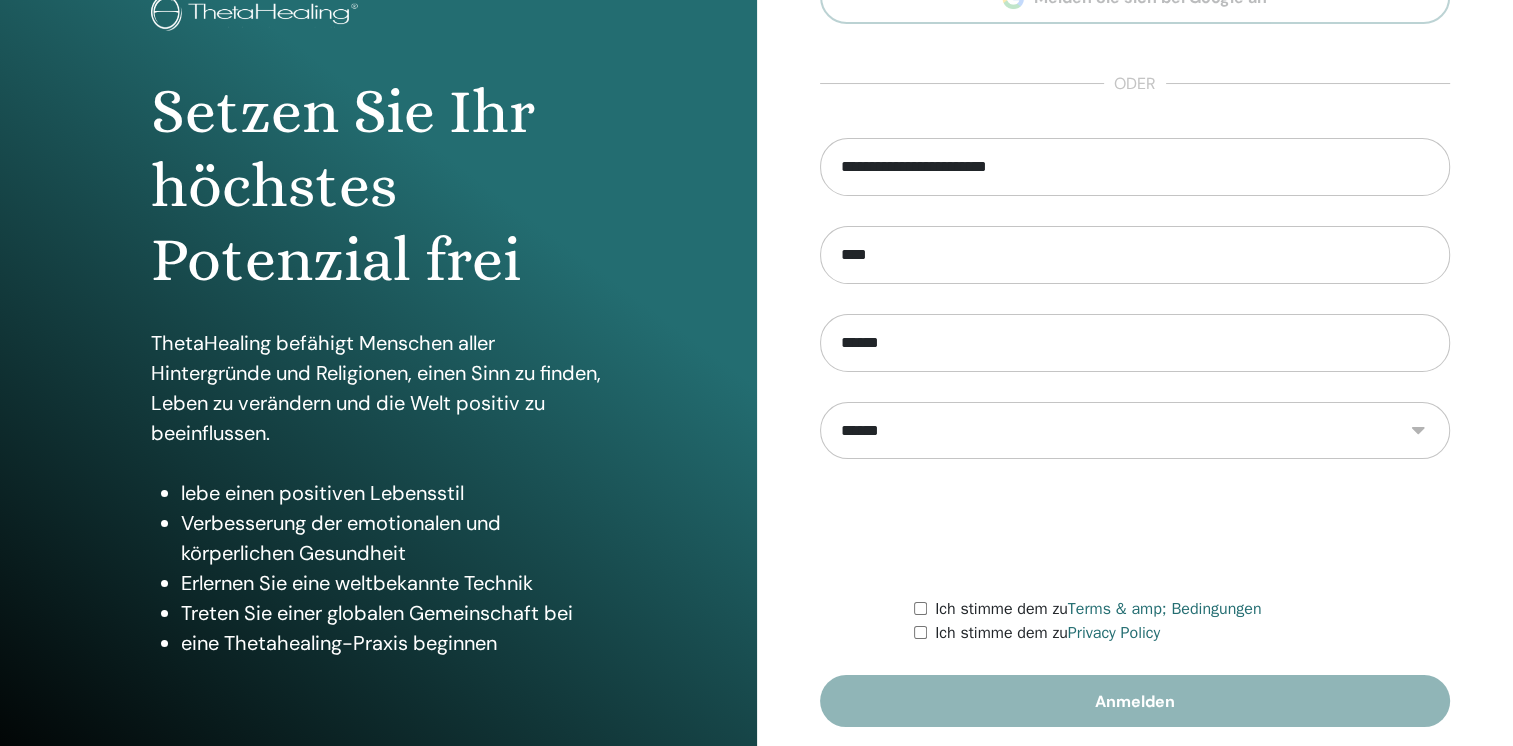 scroll, scrollTop: 144, scrollLeft: 0, axis: vertical 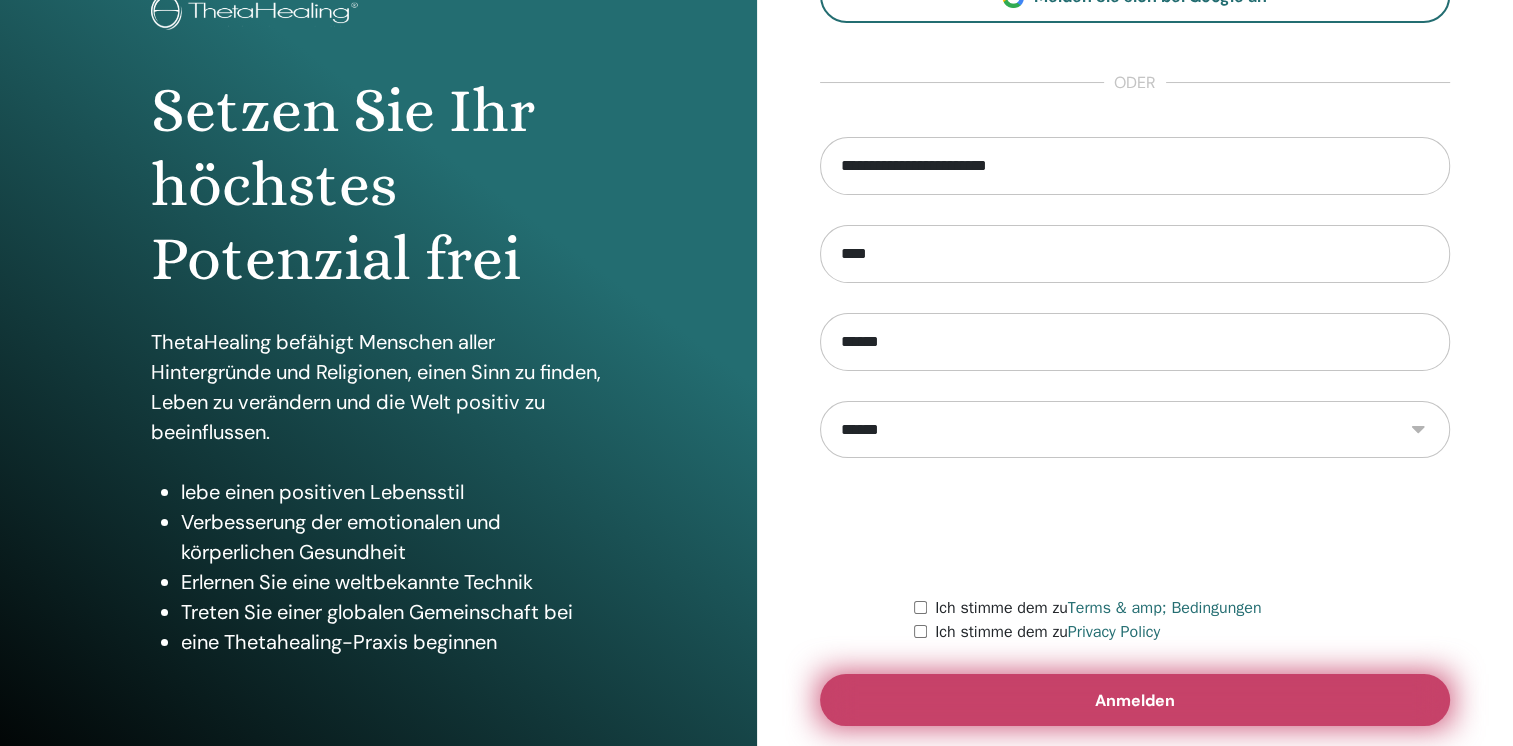click on "Anmelden" at bounding box center (1135, 700) 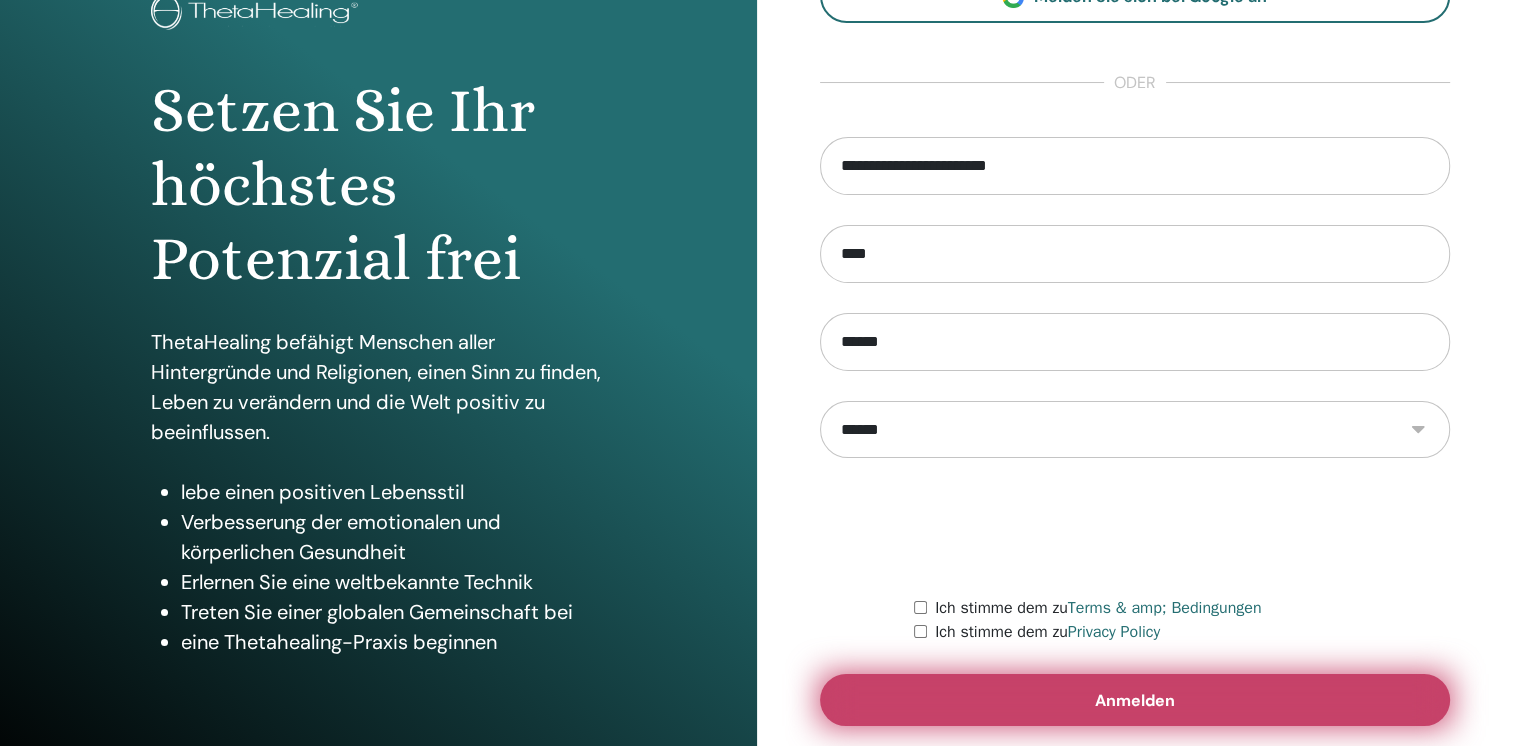click on "Anmelden" at bounding box center (1135, 700) 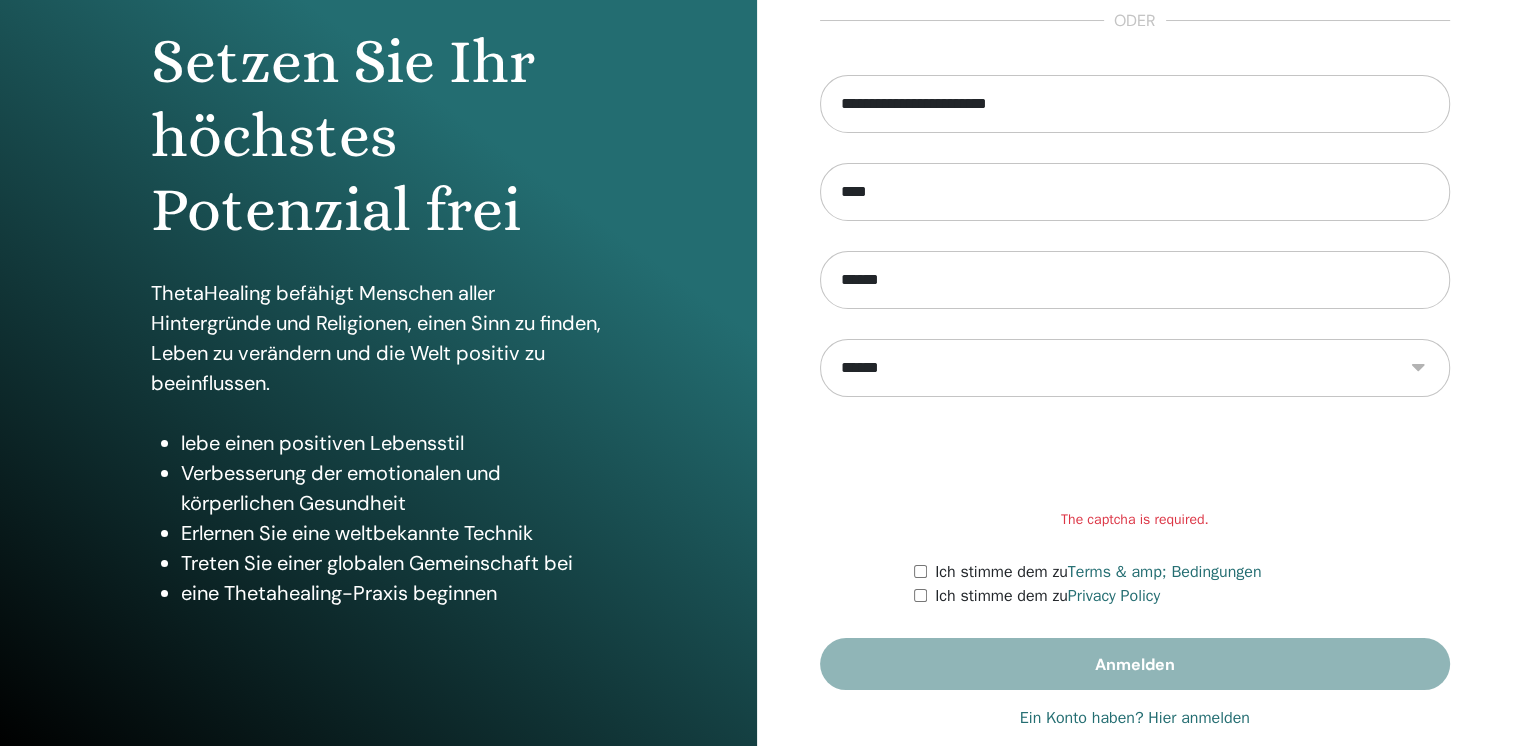 scroll, scrollTop: 192, scrollLeft: 0, axis: vertical 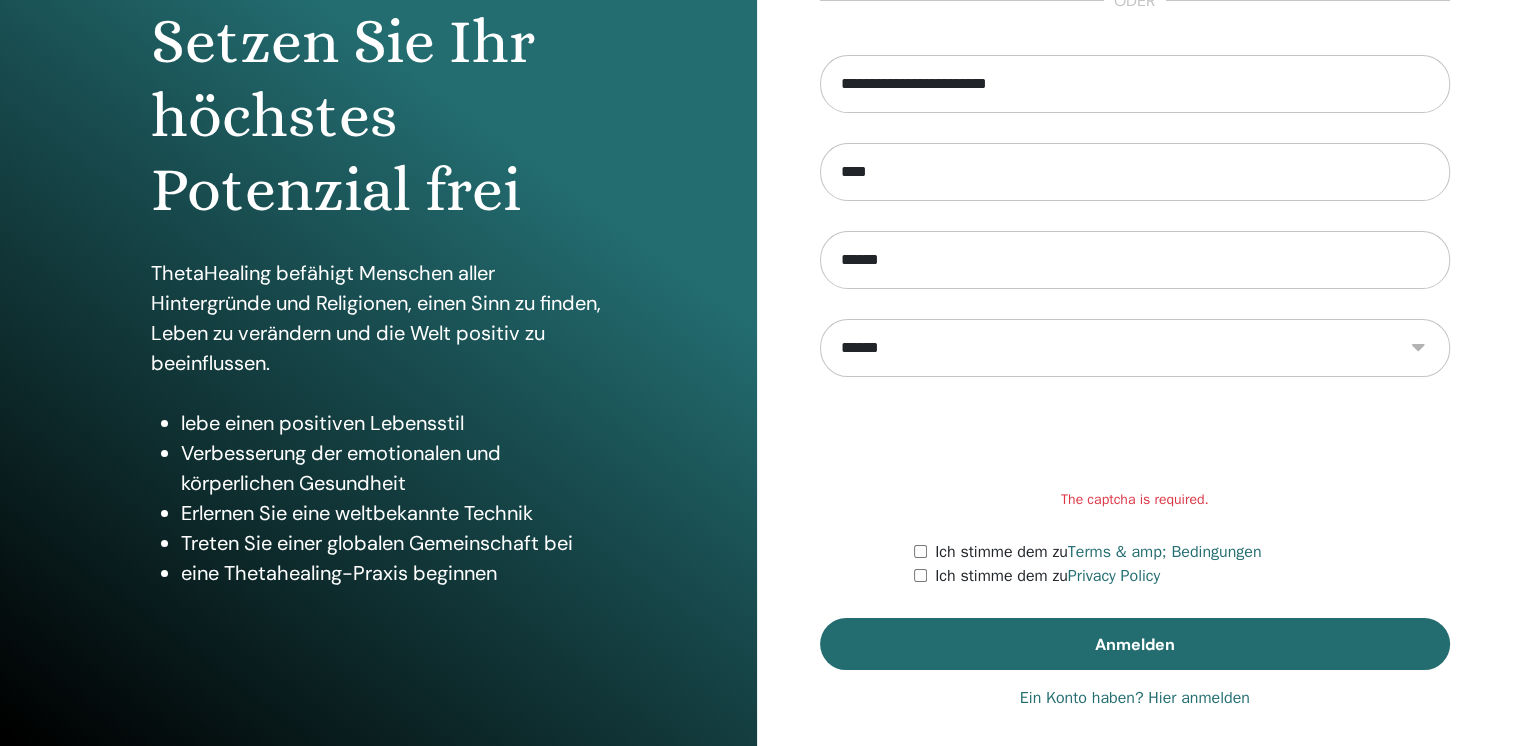 click on "Ein Konto haben? Hier anmelden" at bounding box center [1135, 698] 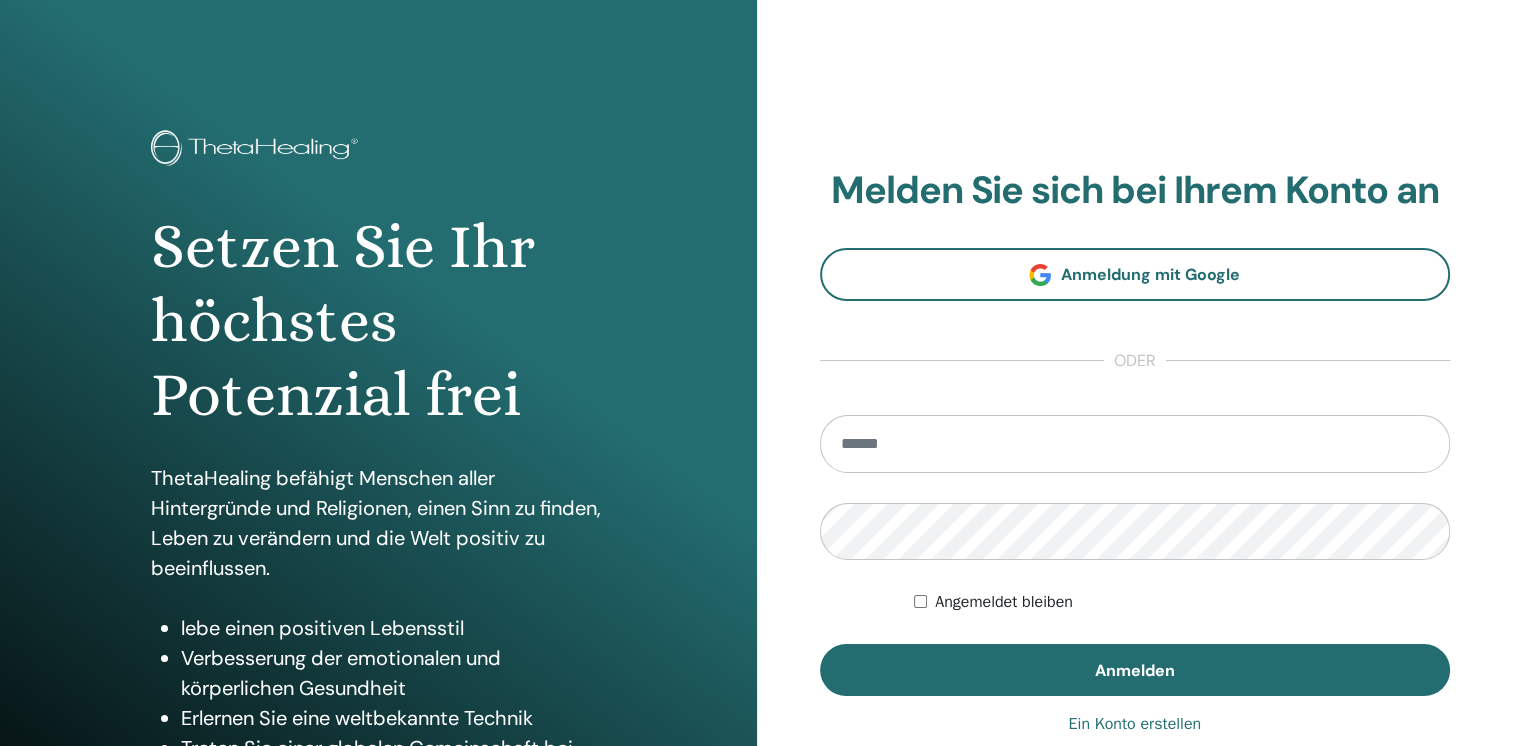 scroll, scrollTop: 0, scrollLeft: 0, axis: both 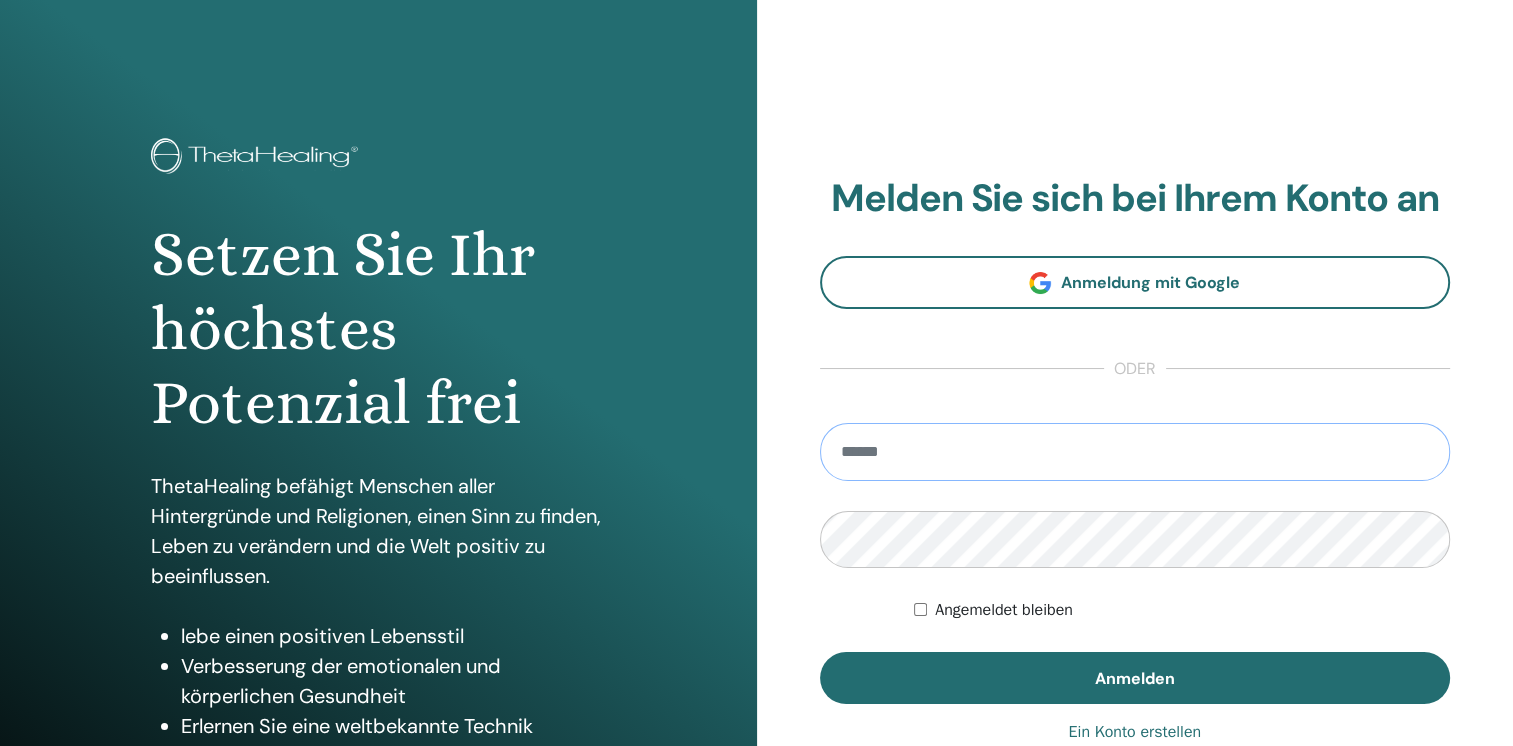 click at bounding box center (1135, 452) 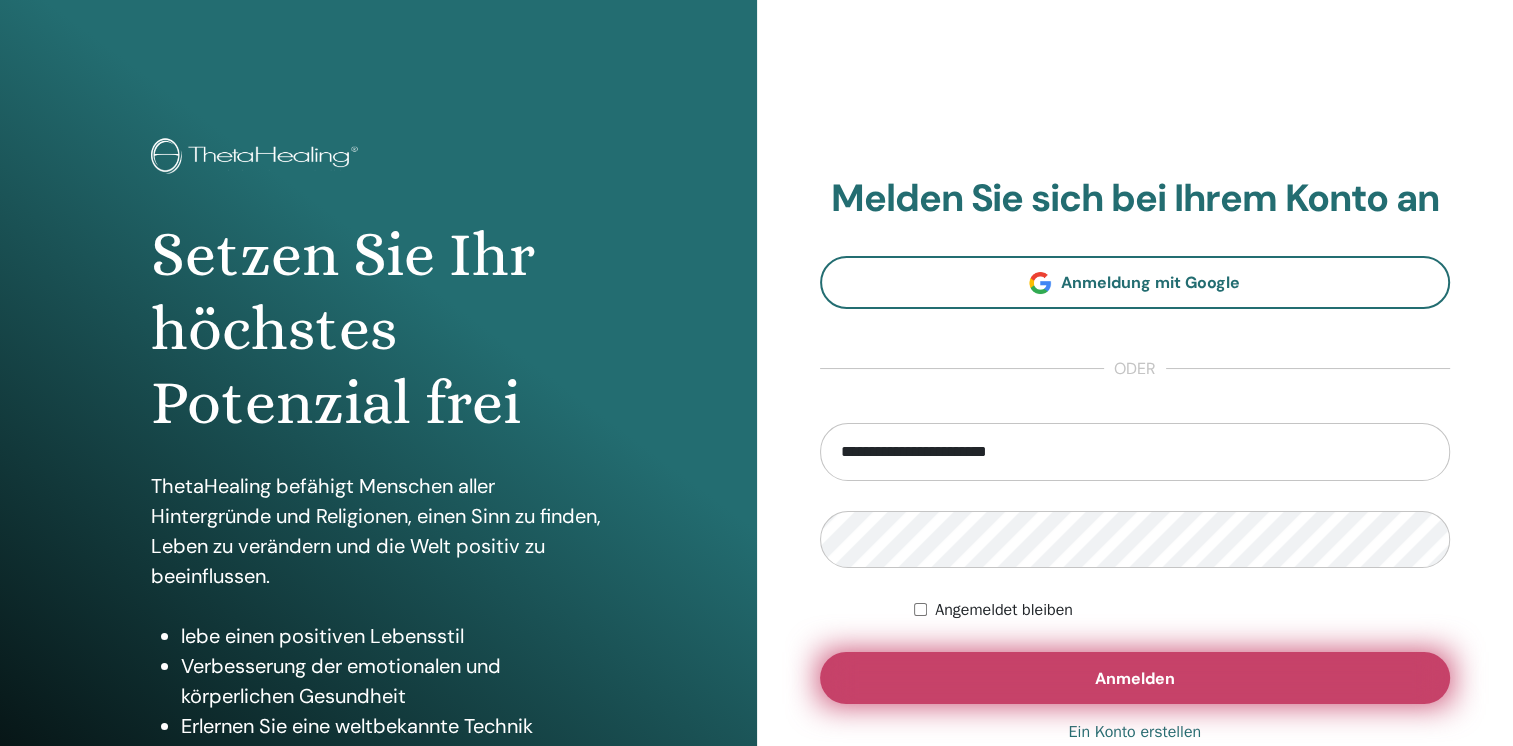 click on "Anmelden" at bounding box center (1135, 678) 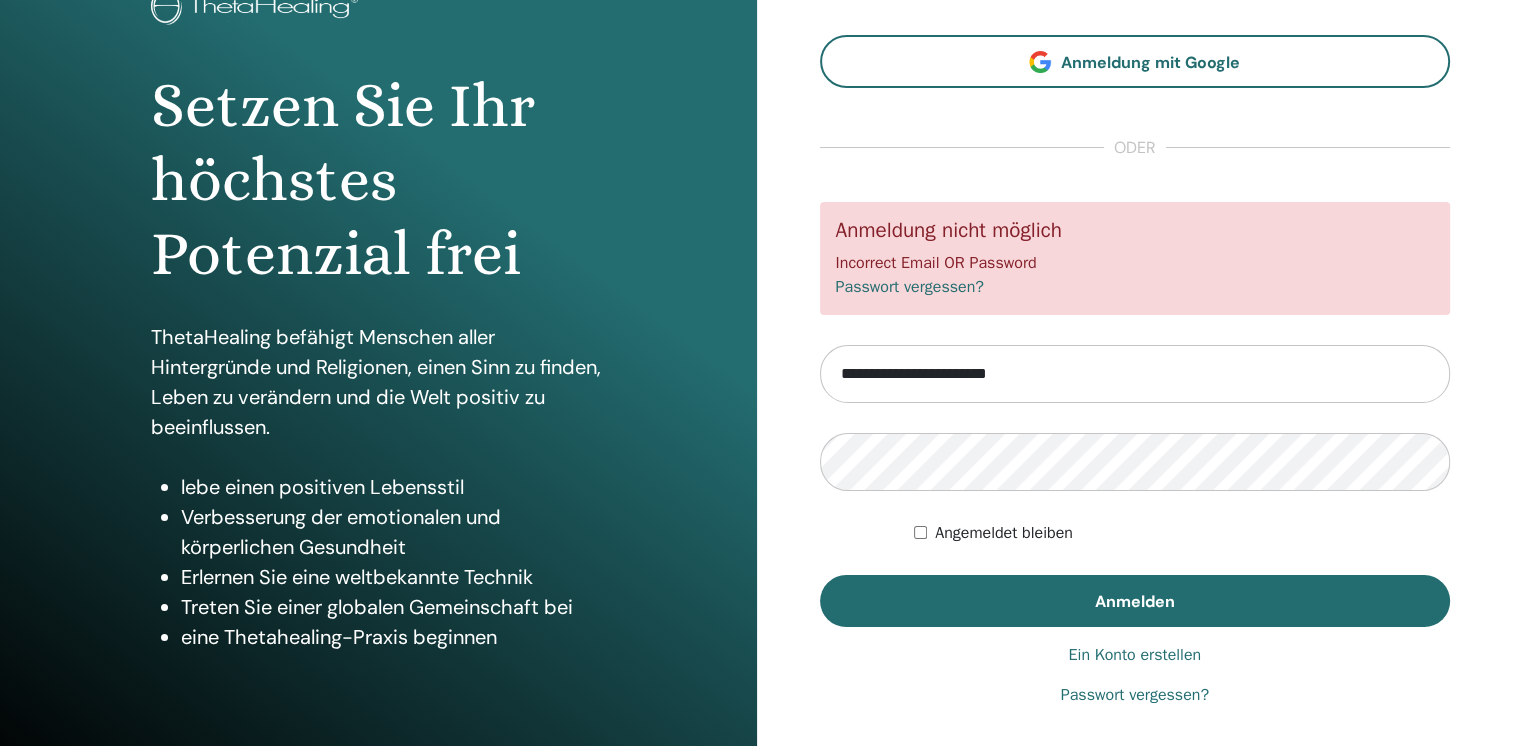 scroll, scrollTop: 148, scrollLeft: 0, axis: vertical 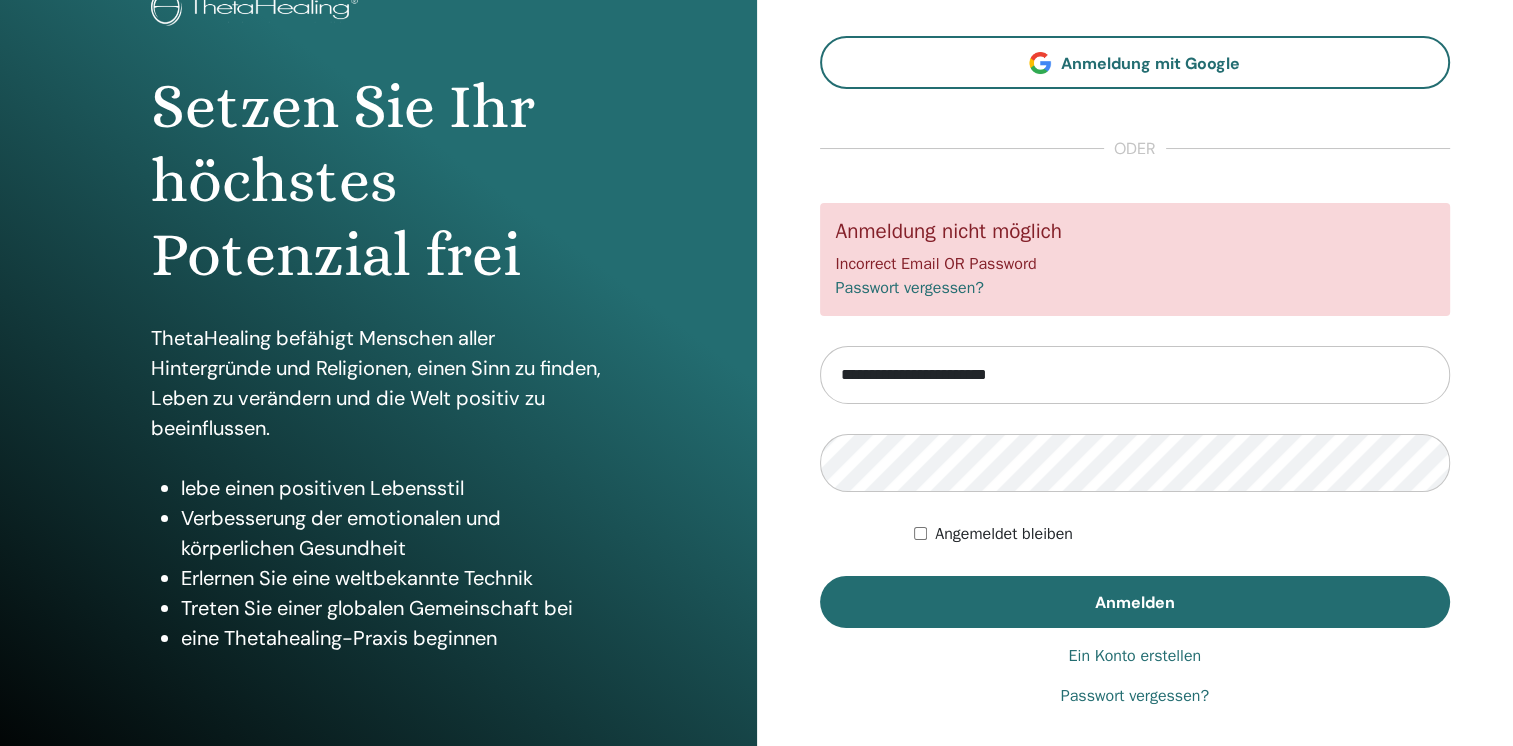 click on "Passwort vergessen?" at bounding box center (910, 288) 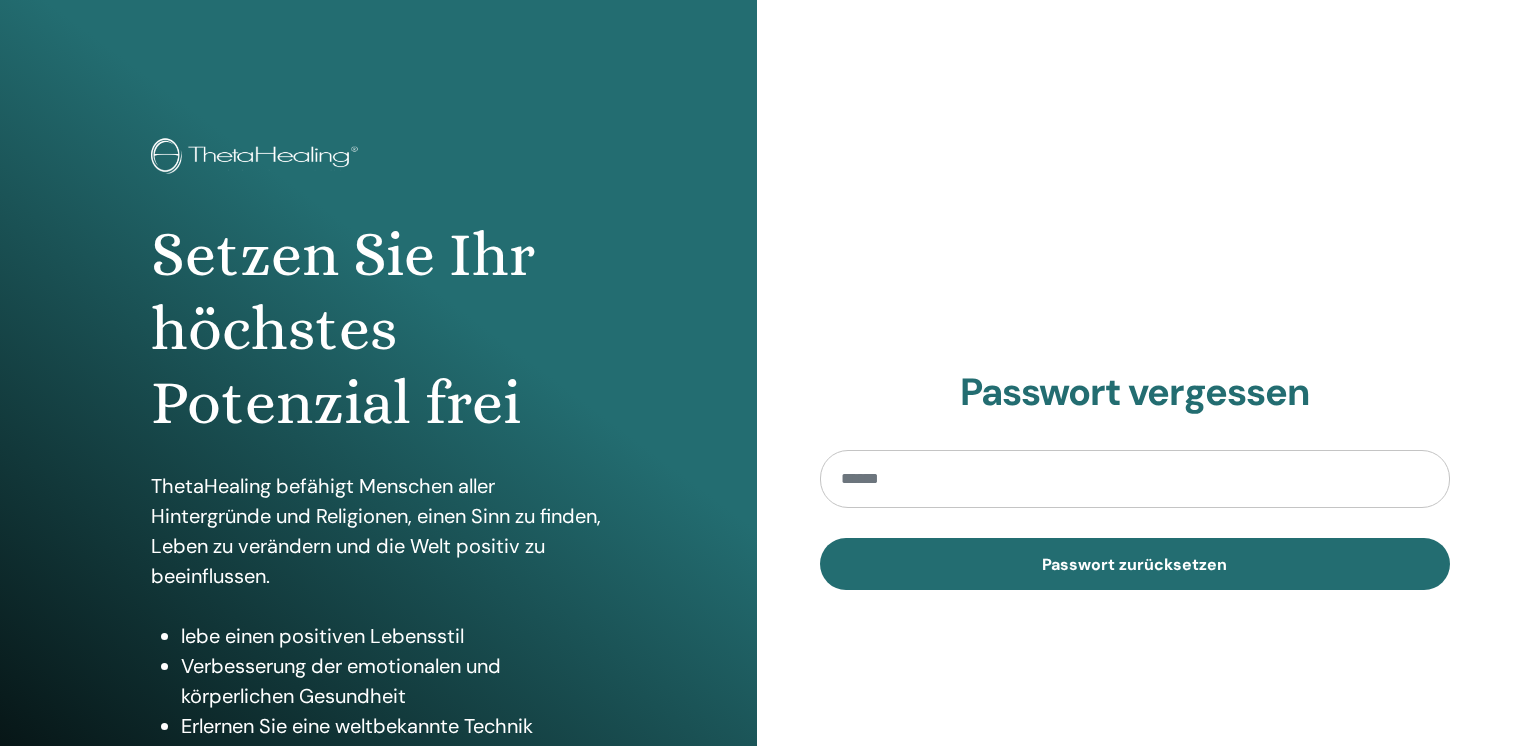 scroll, scrollTop: 0, scrollLeft: 0, axis: both 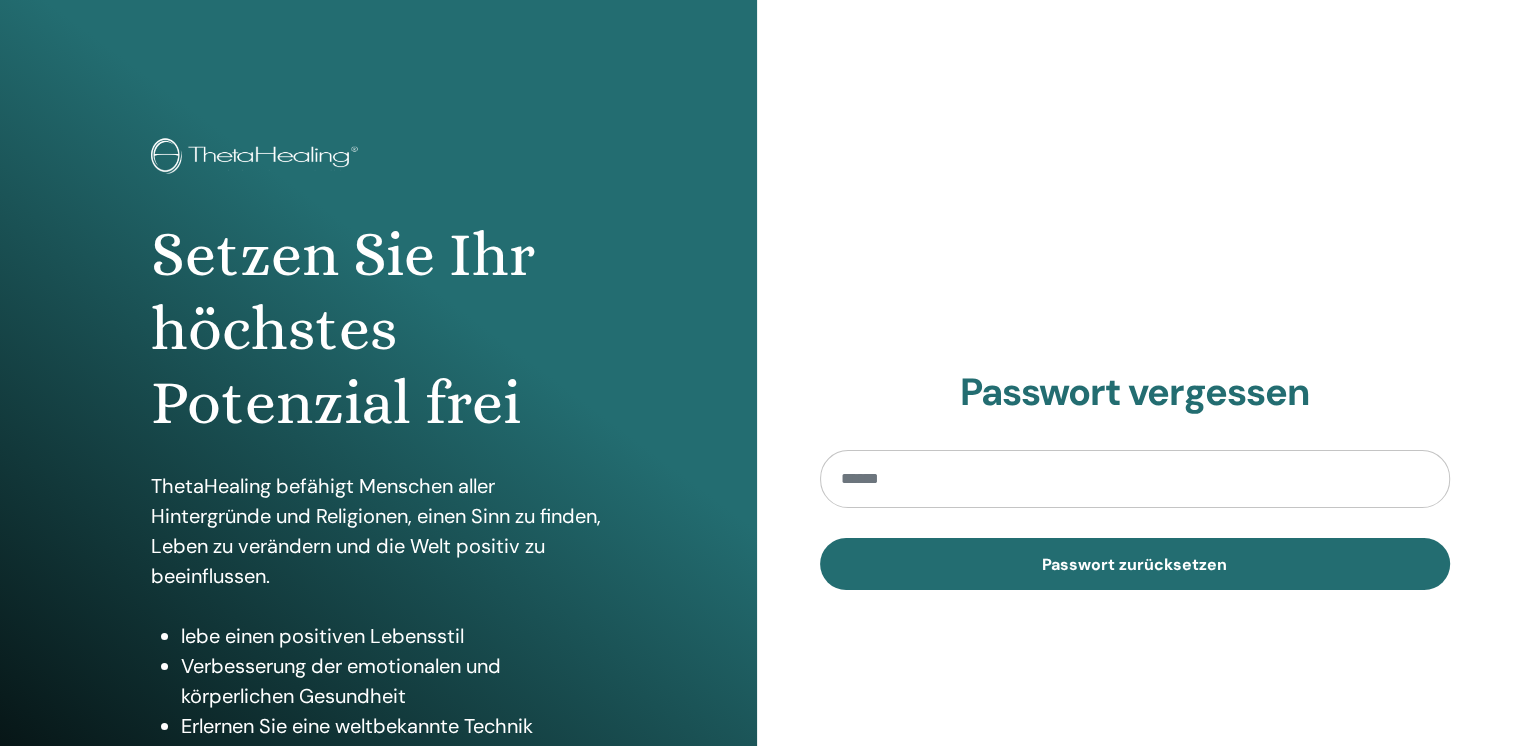 click at bounding box center [1135, 479] 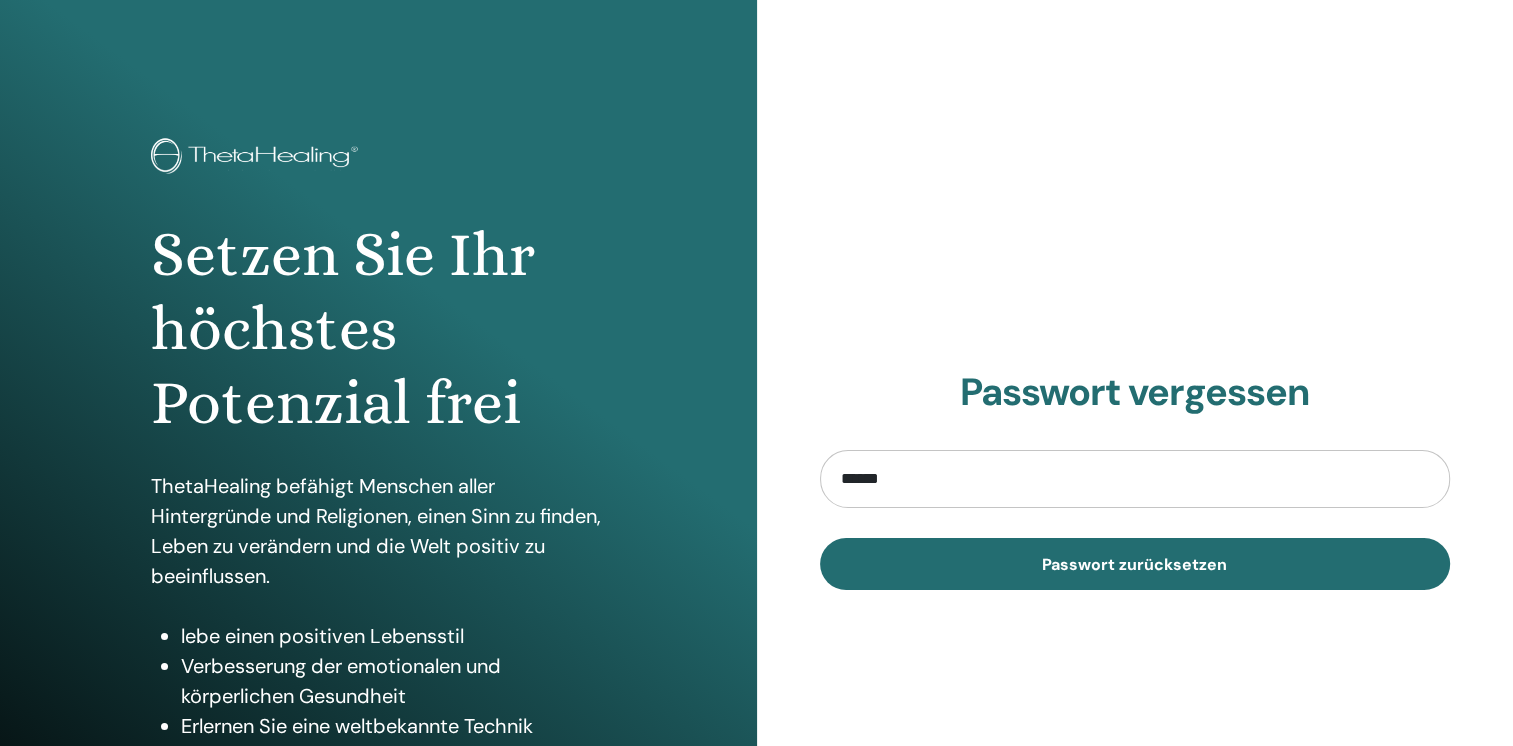 type on "**********" 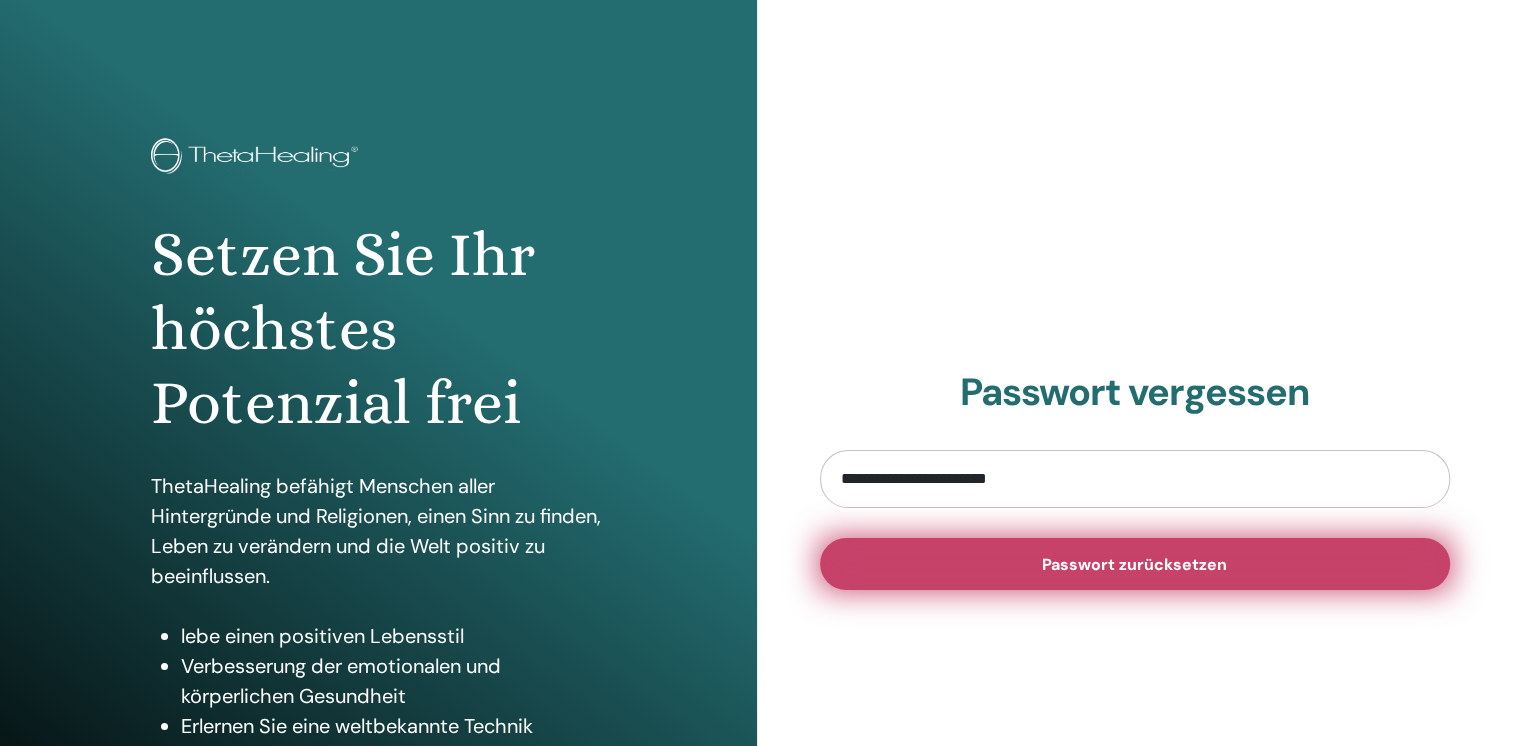 click on "Passwort zurücksetzen" at bounding box center (1134, 564) 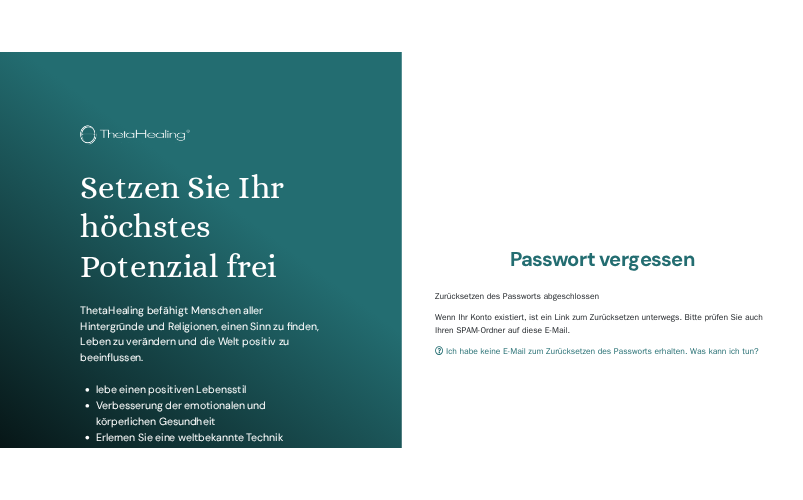 scroll, scrollTop: 0, scrollLeft: 0, axis: both 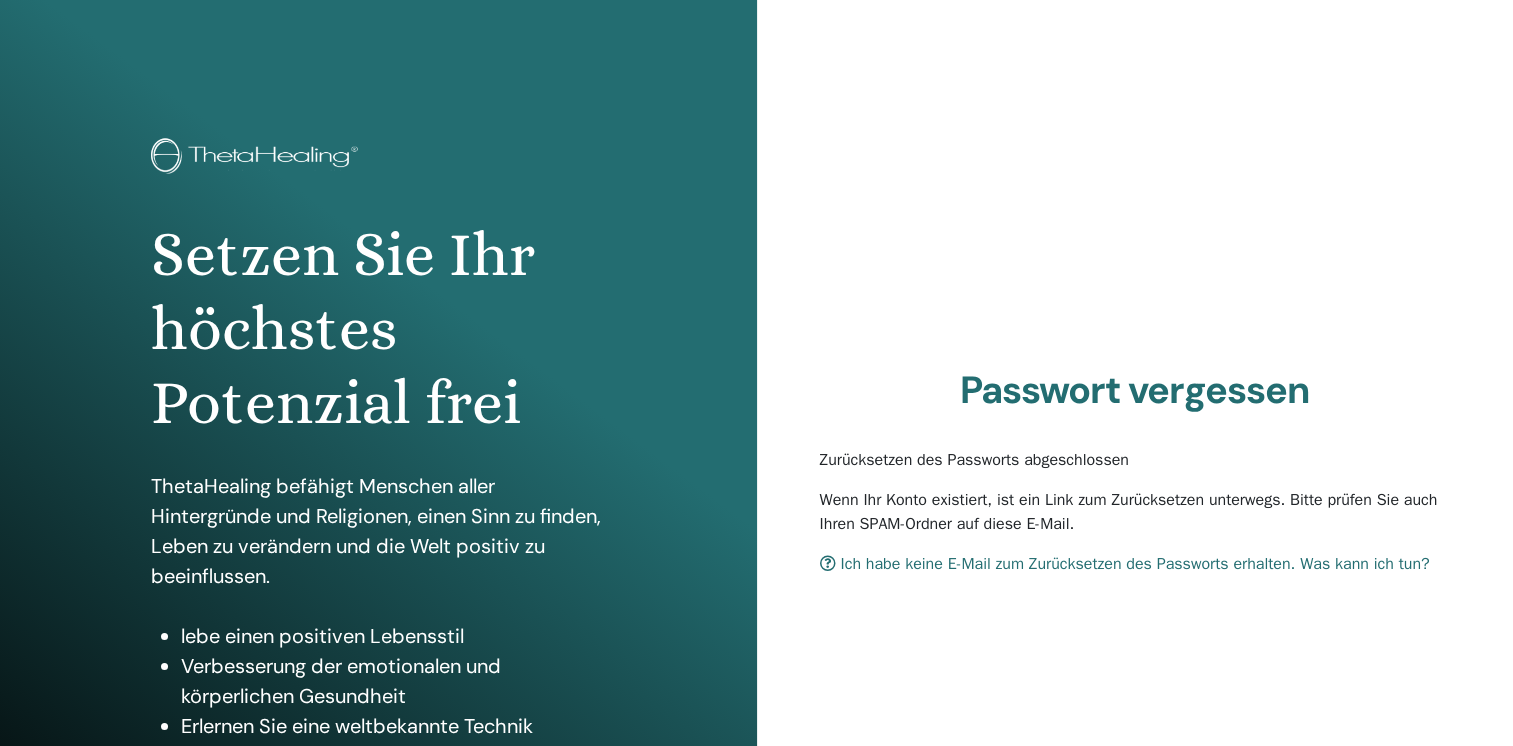 click on "Passwort vergessen
Zurücksetzen des Passworts abgeschlossen
Wenn Ihr Konto existiert, ist ein Link zum Zurücksetzen unterwegs. Bitte prüfen Sie auch Ihren SPAM-Ordner auf diese E-Mail.
Ich habe keine E-Mail zum Zurücksetzen des Passworts erhalten. Was kann ich tun?" at bounding box center (1135, 480) 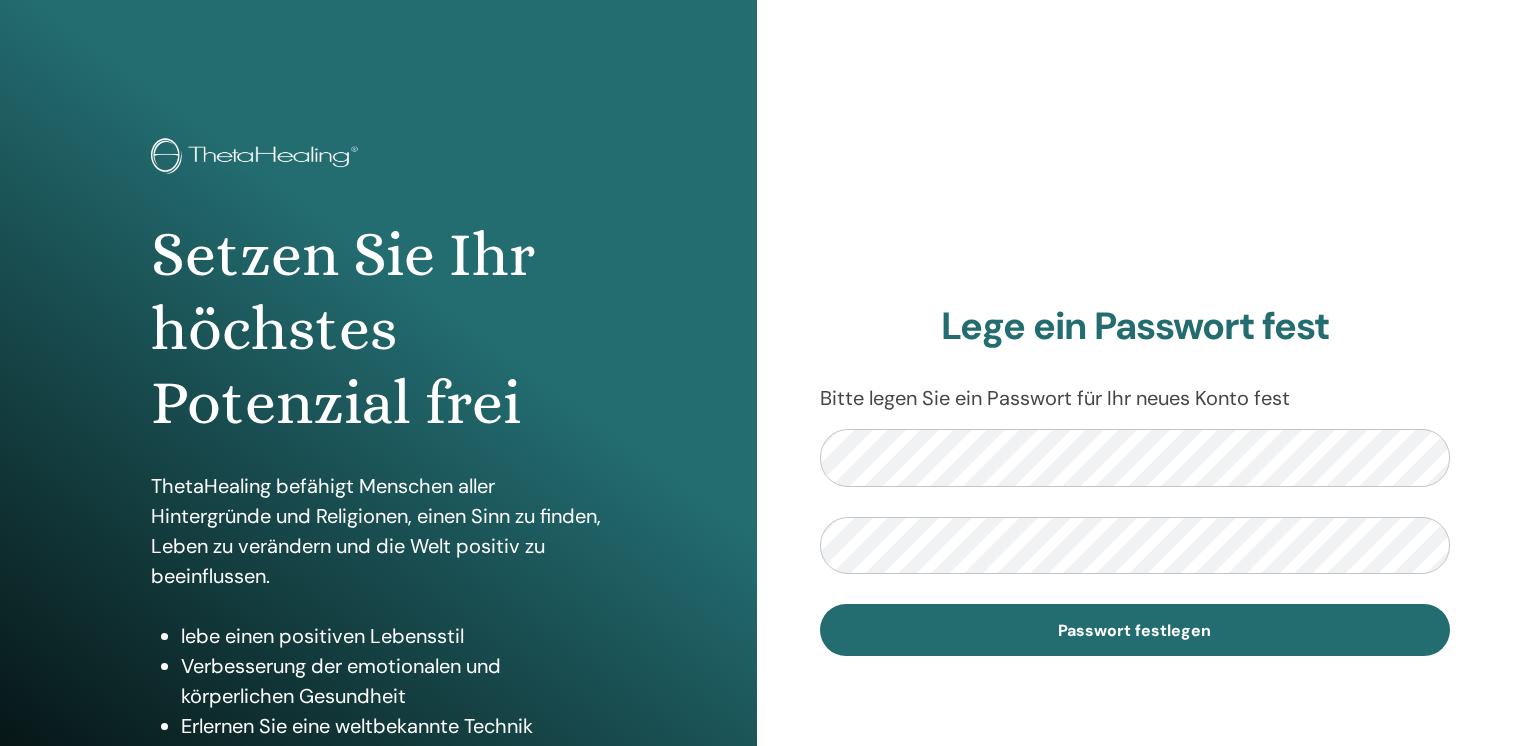 scroll, scrollTop: 0, scrollLeft: 0, axis: both 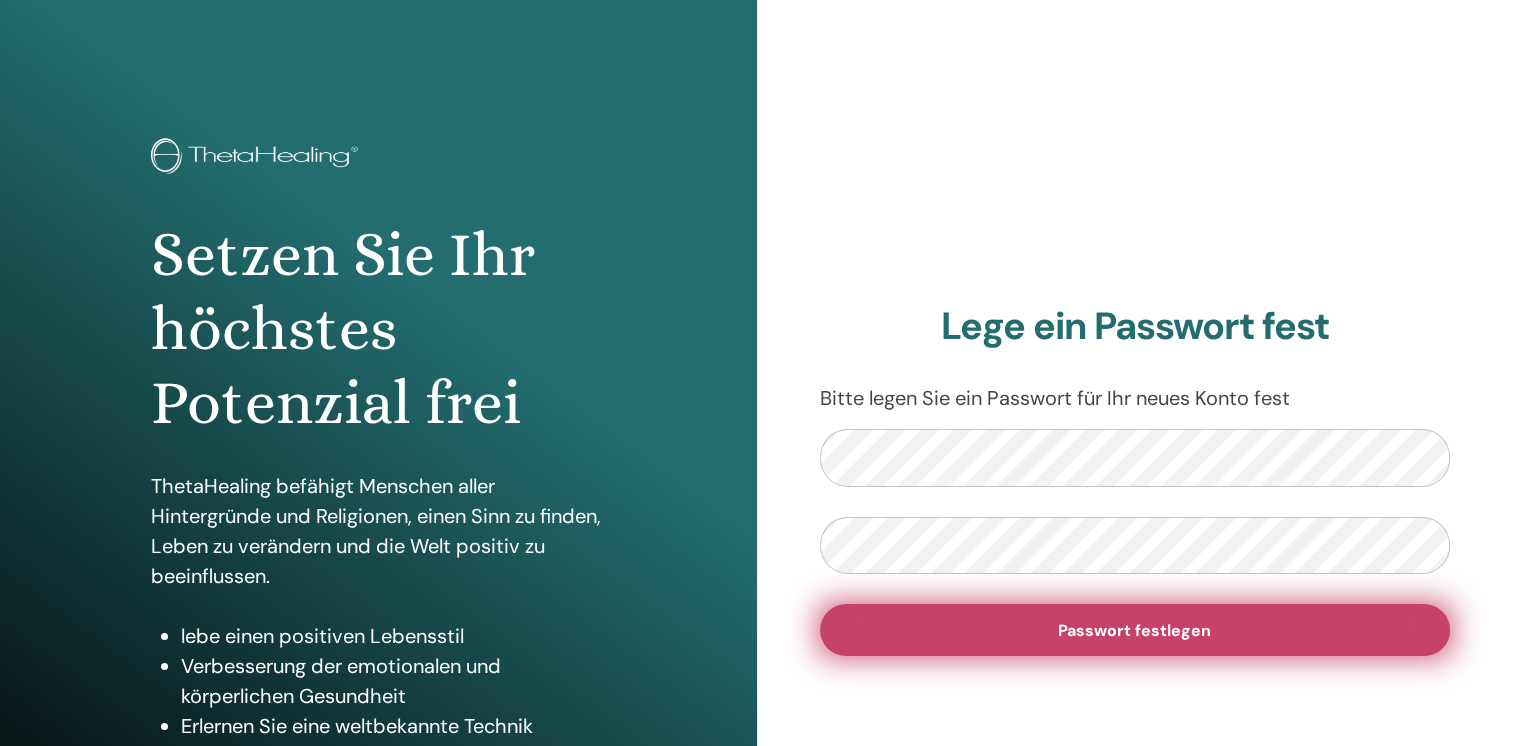 click on "Passwort festlegen" at bounding box center (1134, 630) 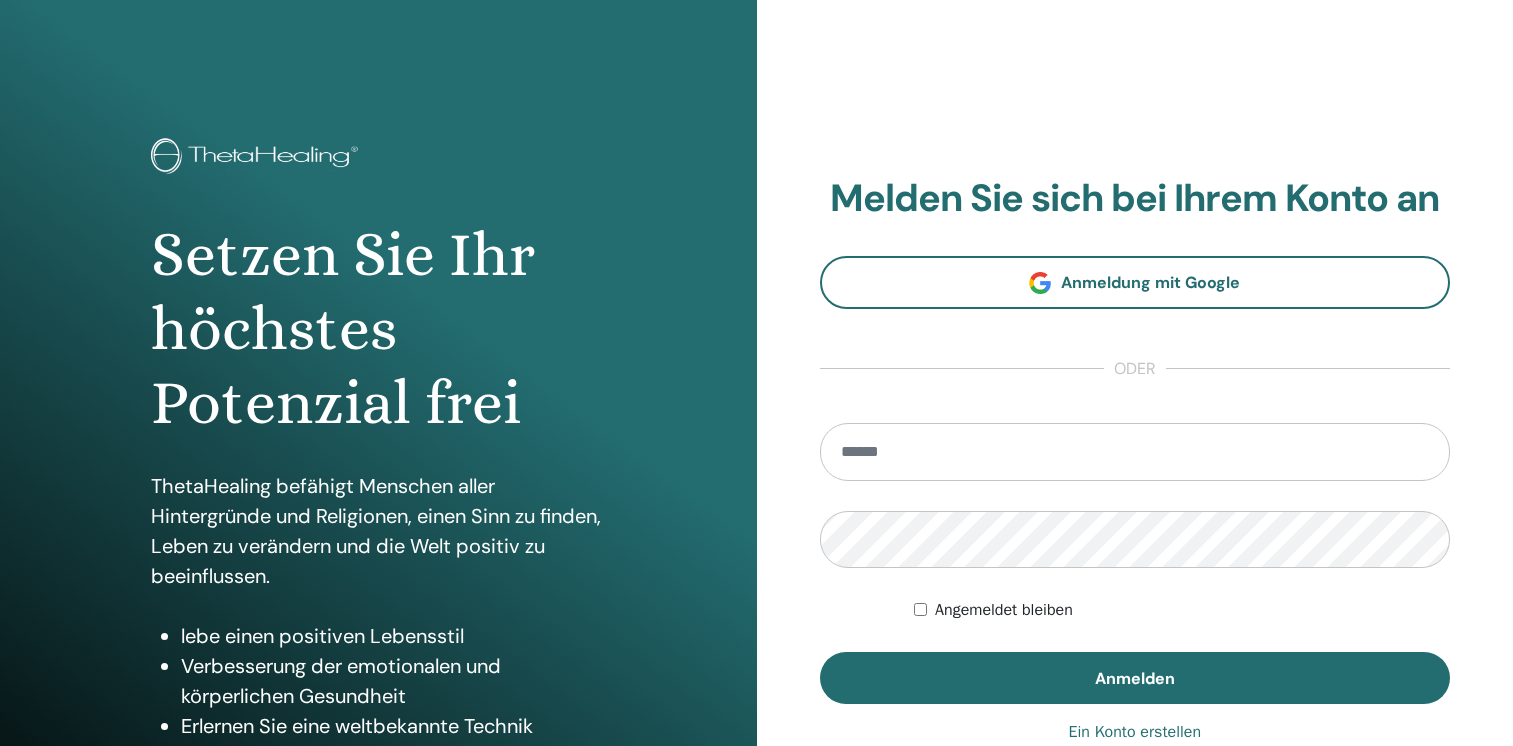 scroll, scrollTop: 0, scrollLeft: 0, axis: both 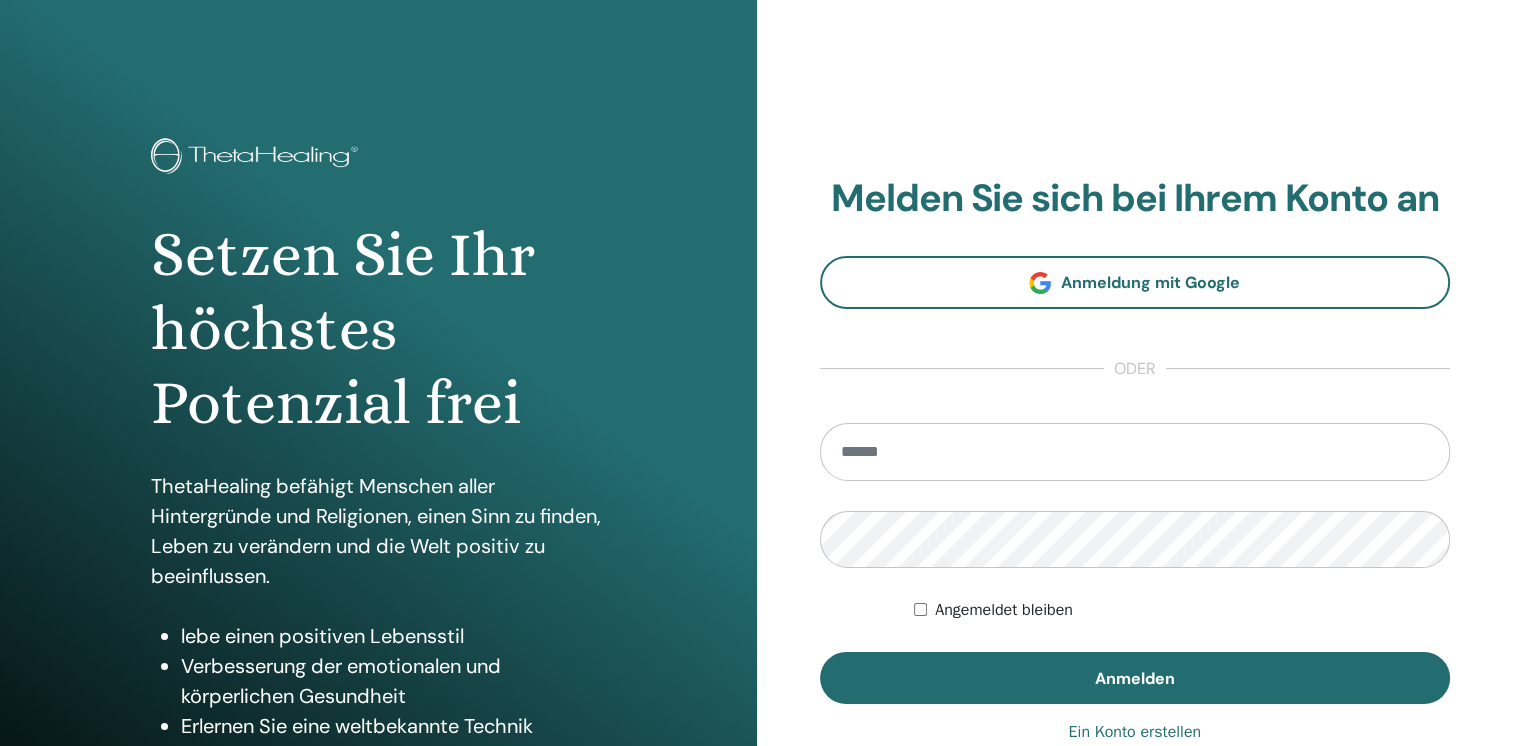 click at bounding box center [1135, 452] 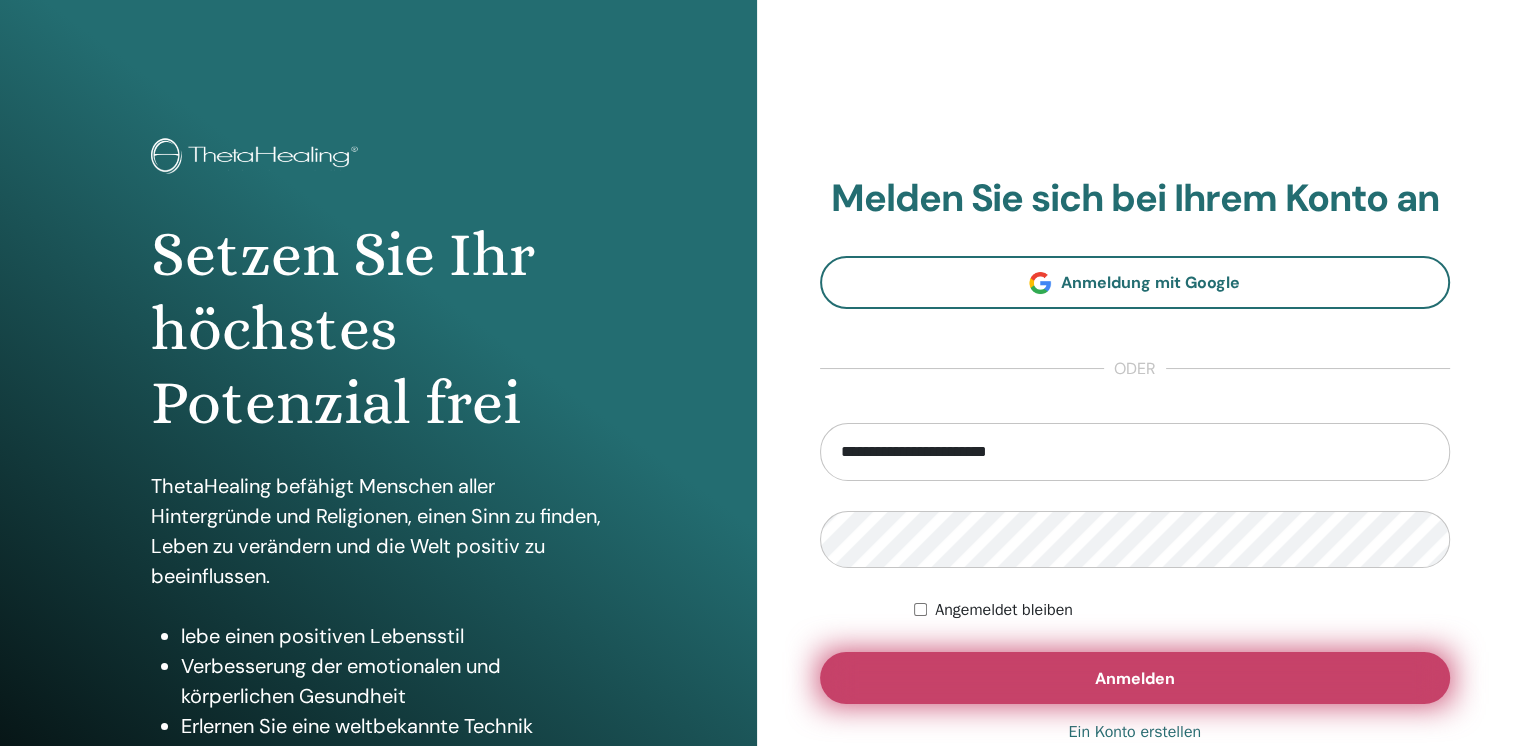 click on "Anmelden" at bounding box center [1135, 678] 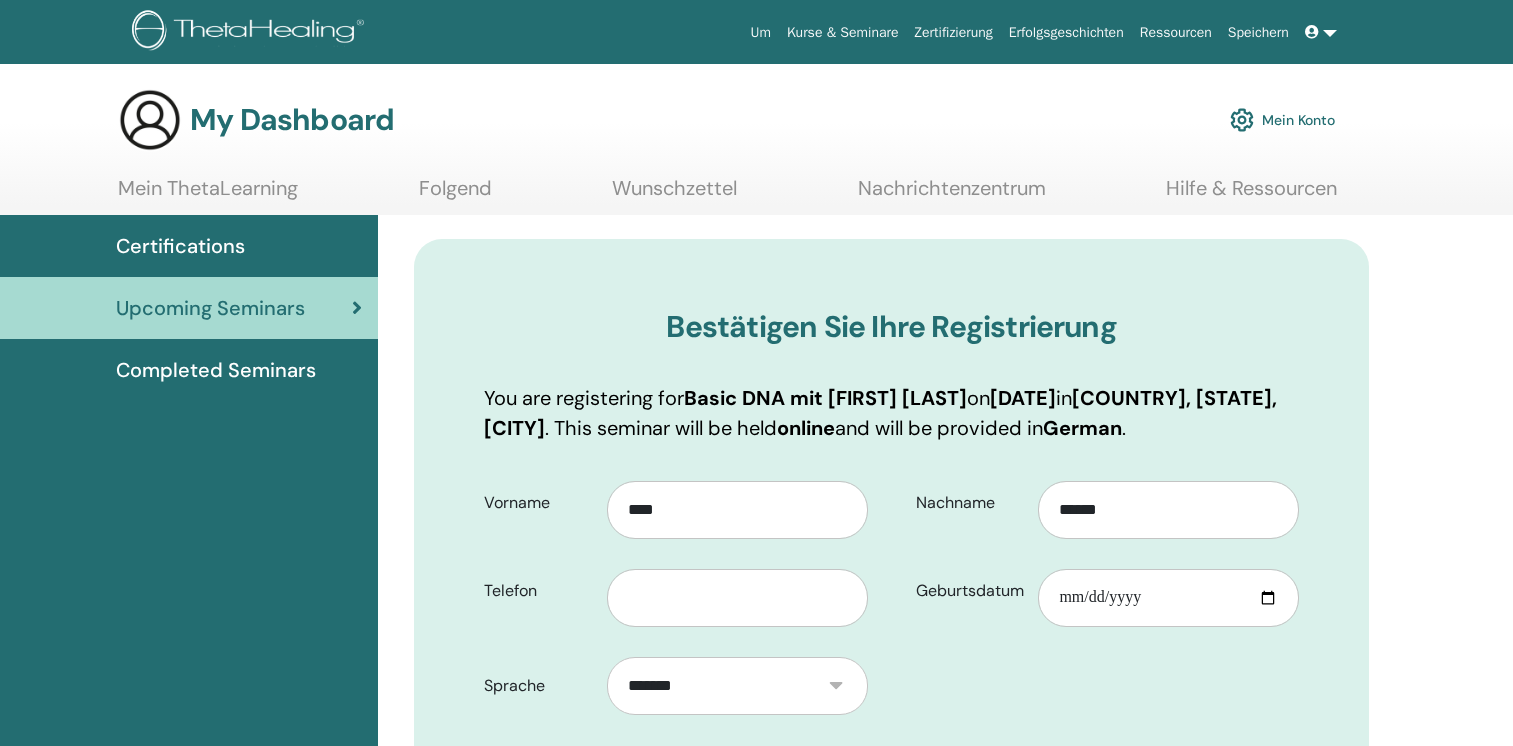 scroll, scrollTop: 0, scrollLeft: 0, axis: both 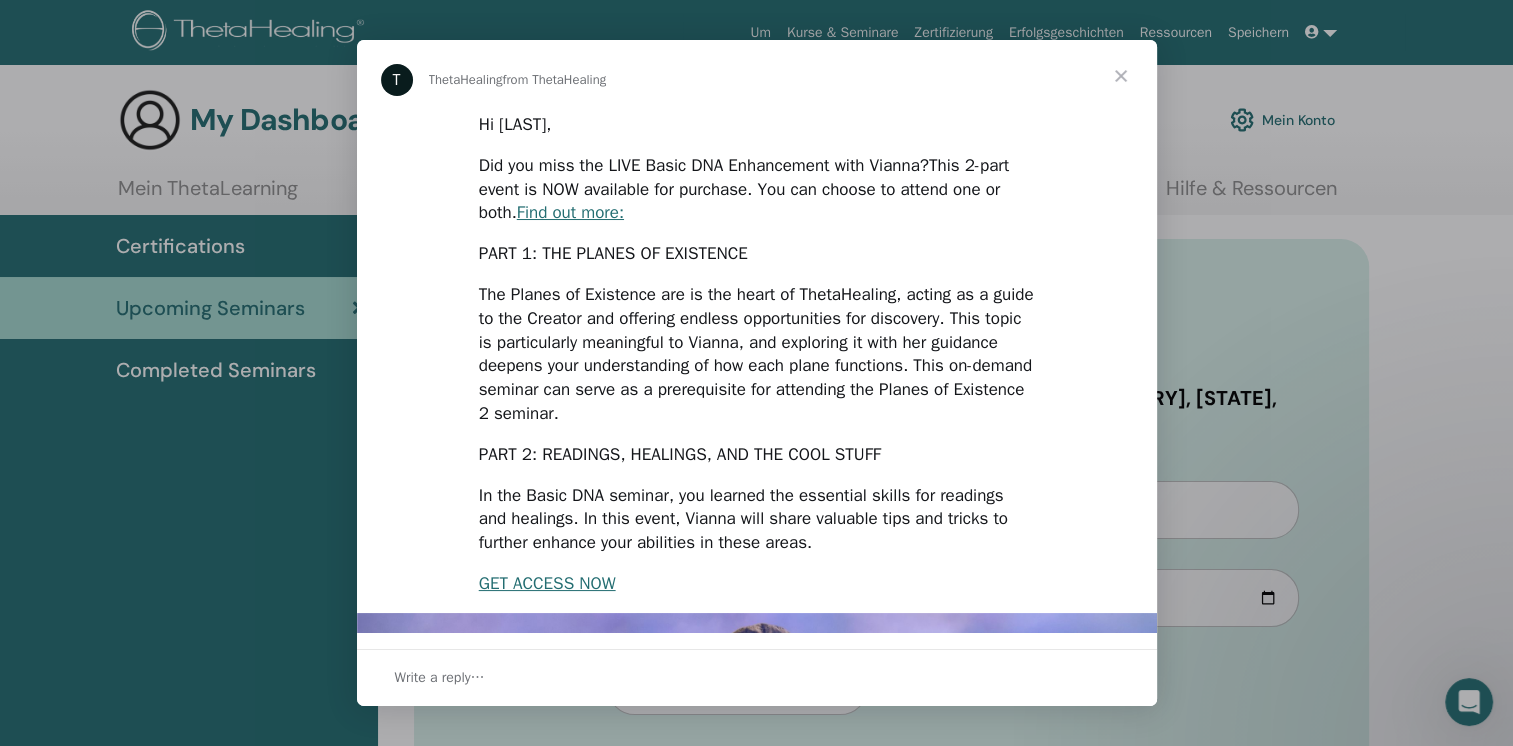 click at bounding box center [756, 373] 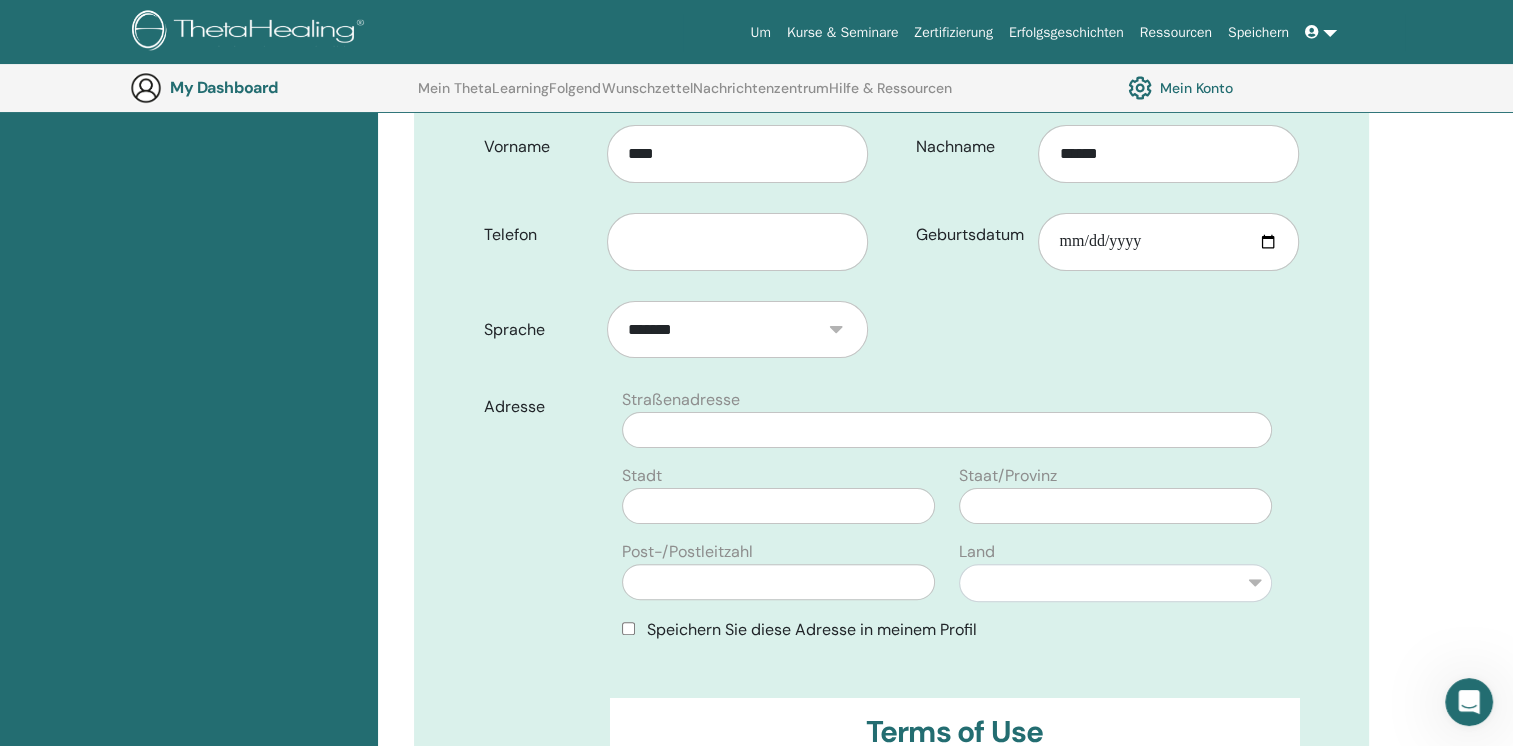 scroll, scrollTop: 310, scrollLeft: 0, axis: vertical 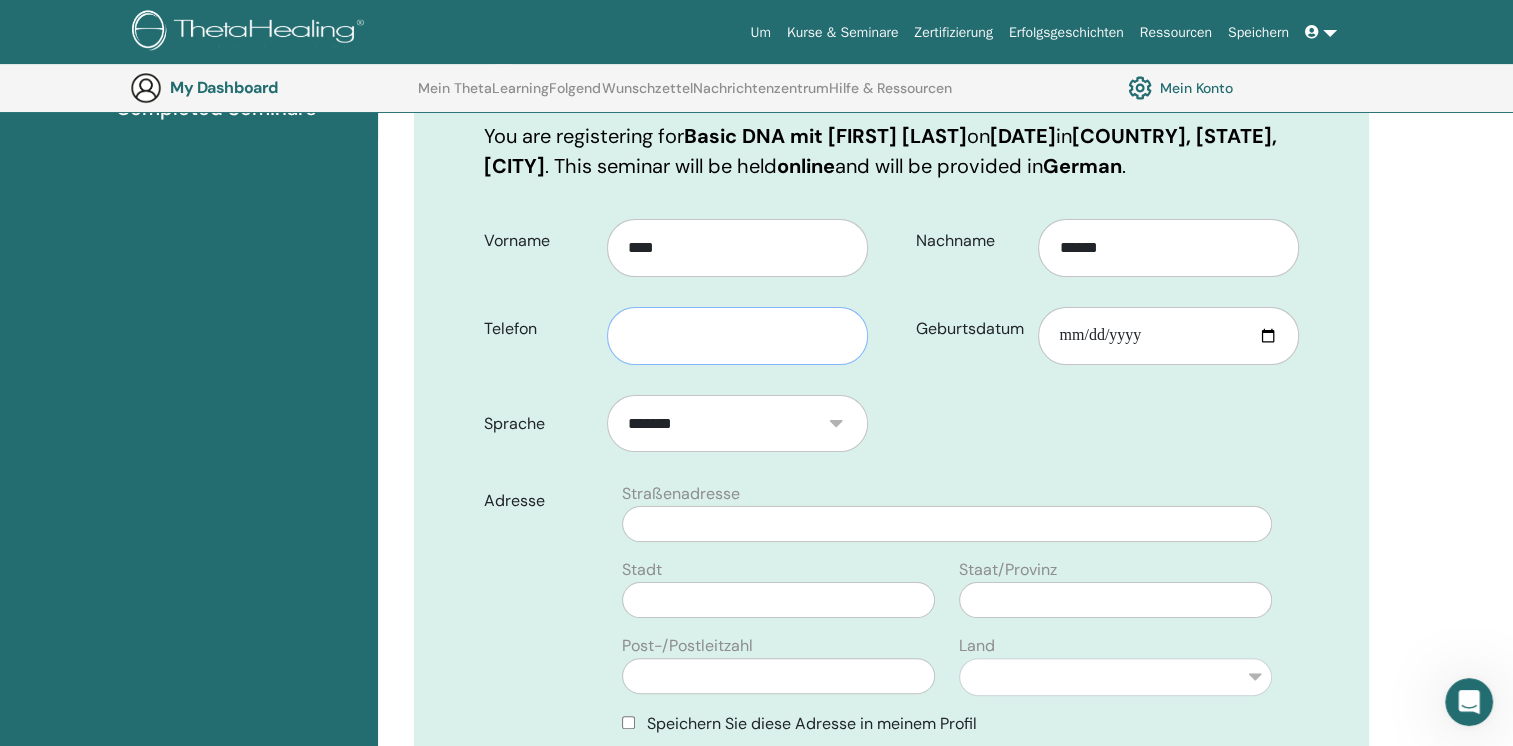 click at bounding box center [737, 336] 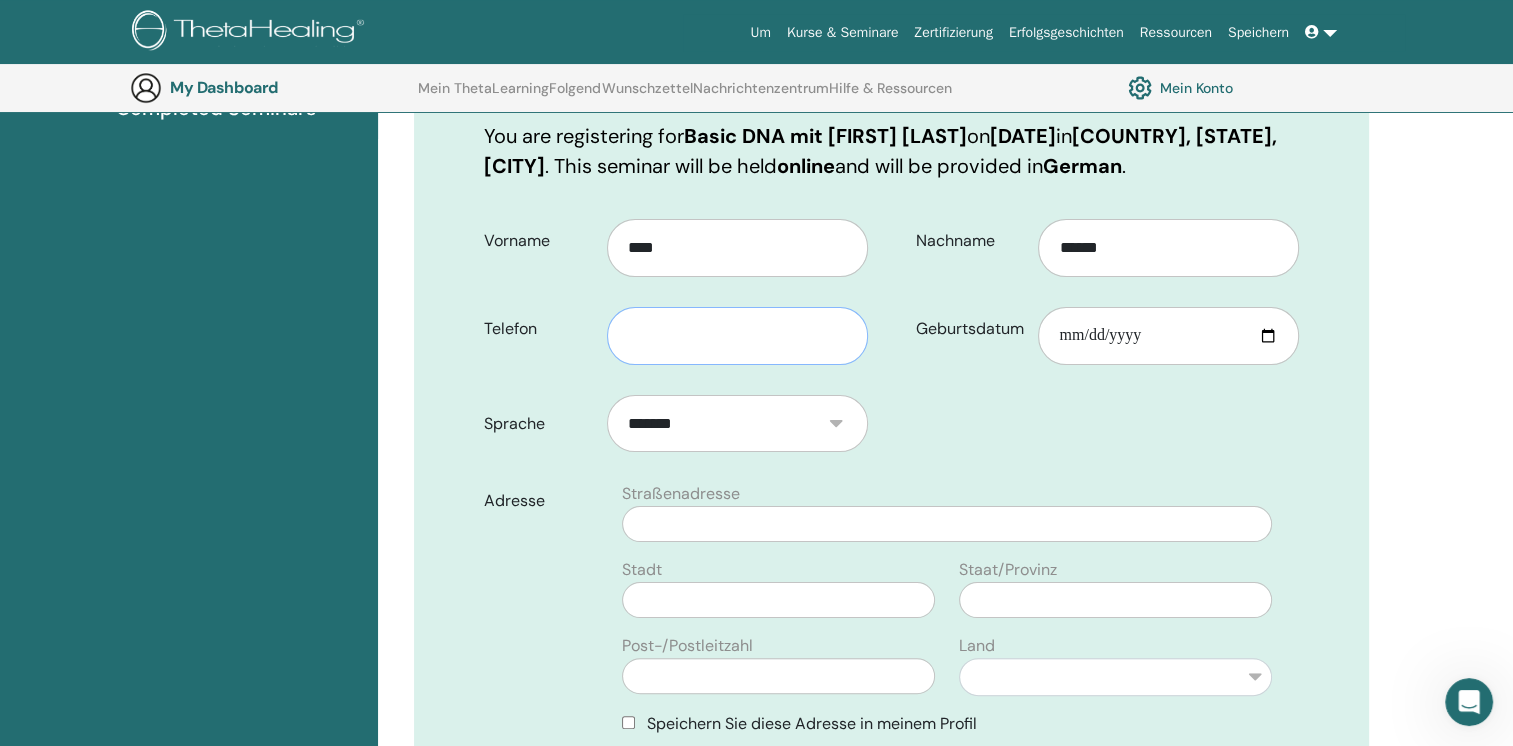 type on "**********" 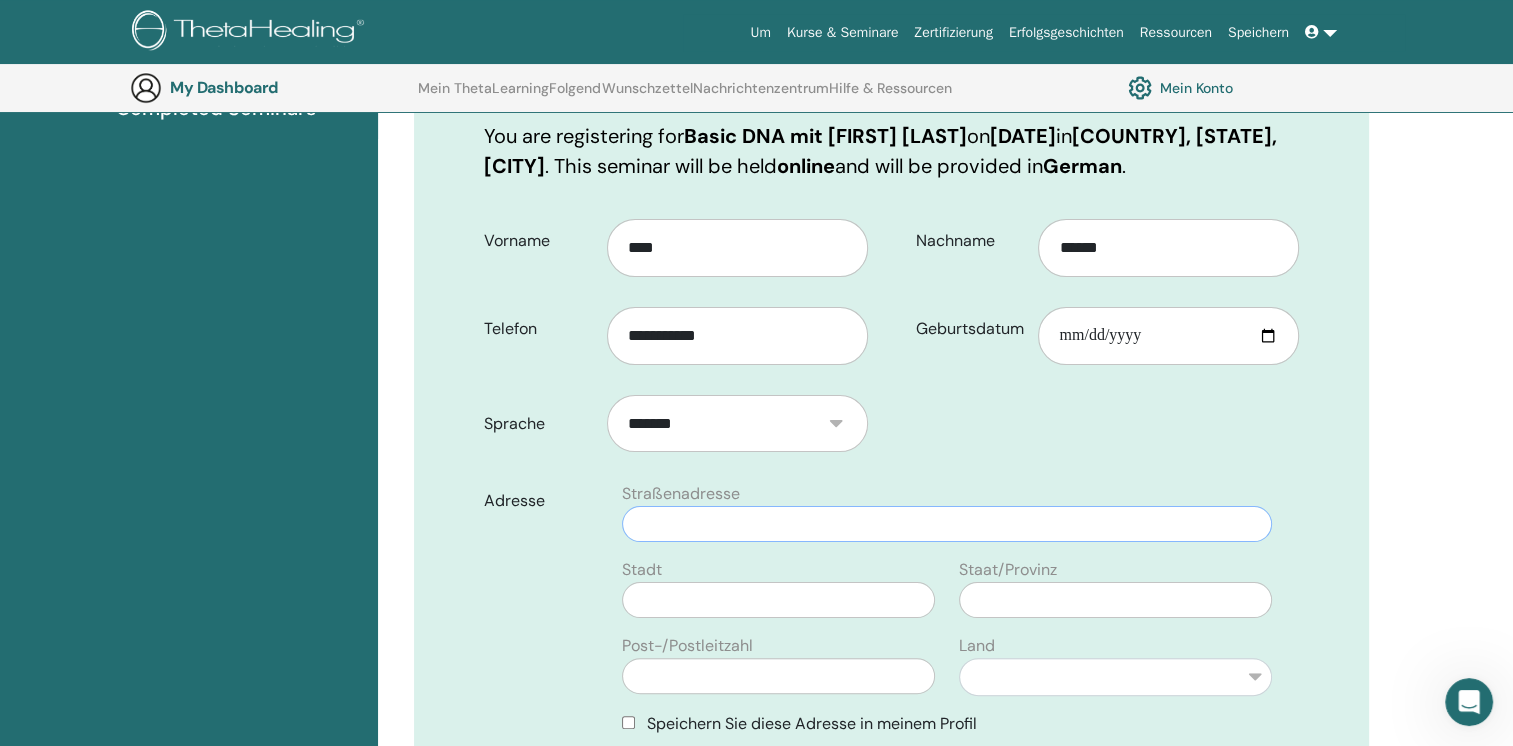 type on "**********" 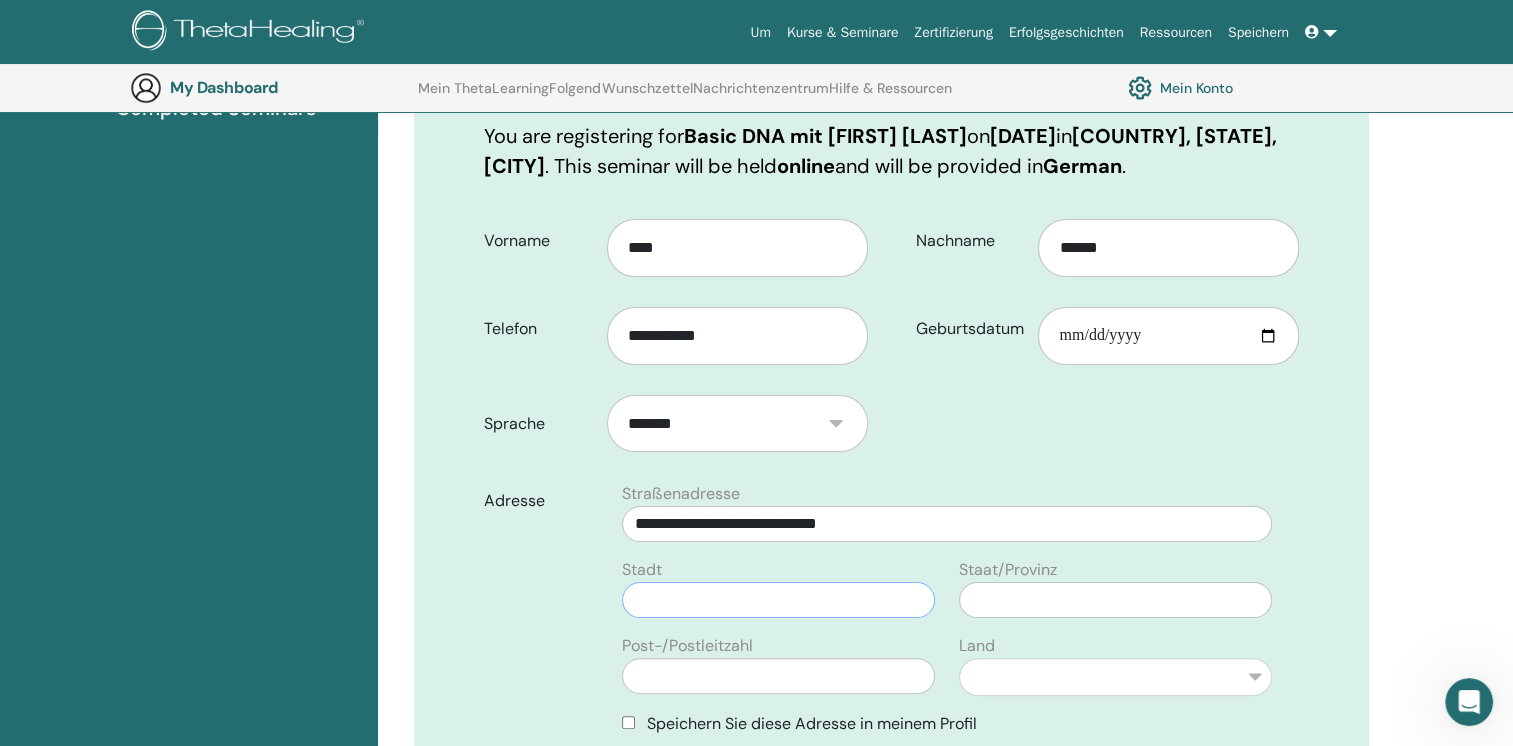type on "*********" 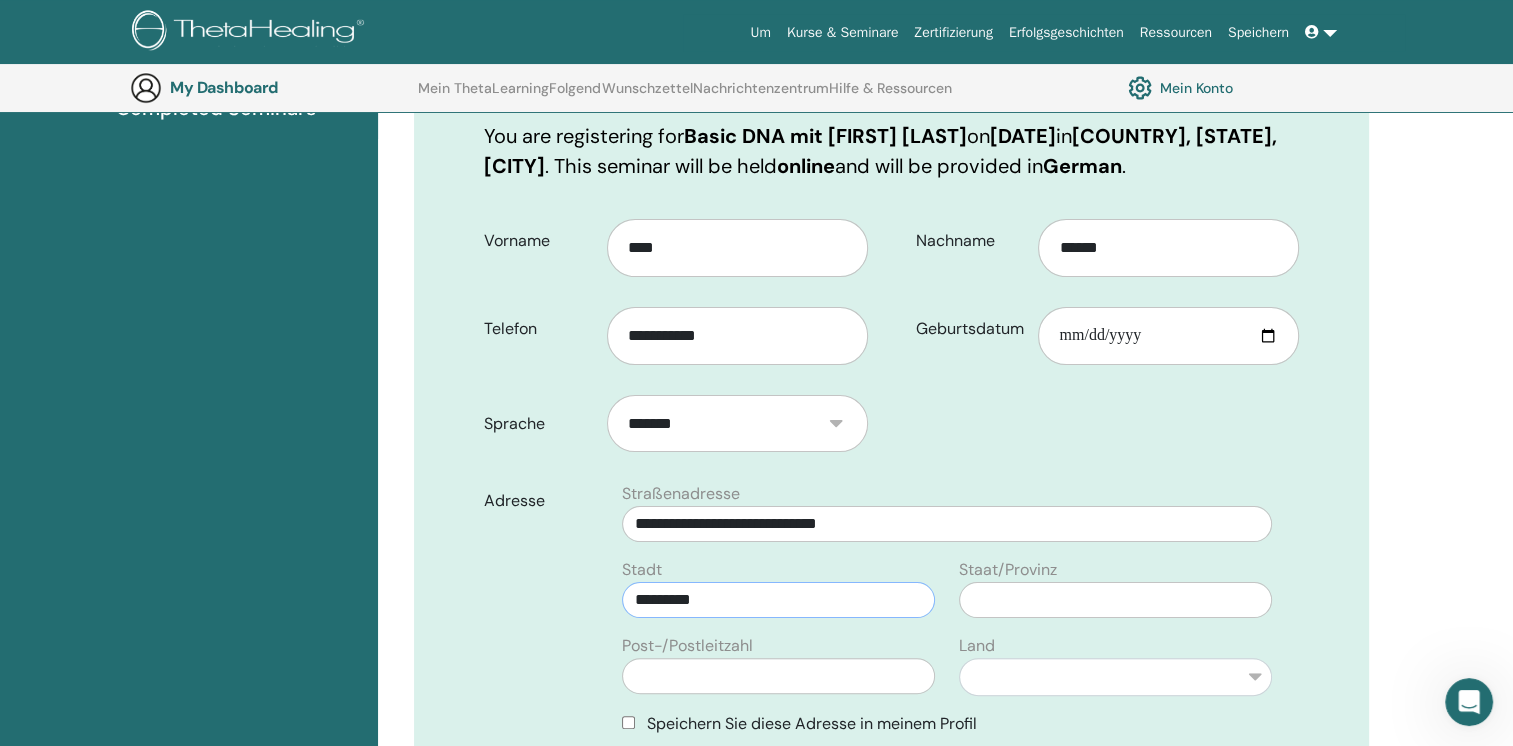 type on "****" 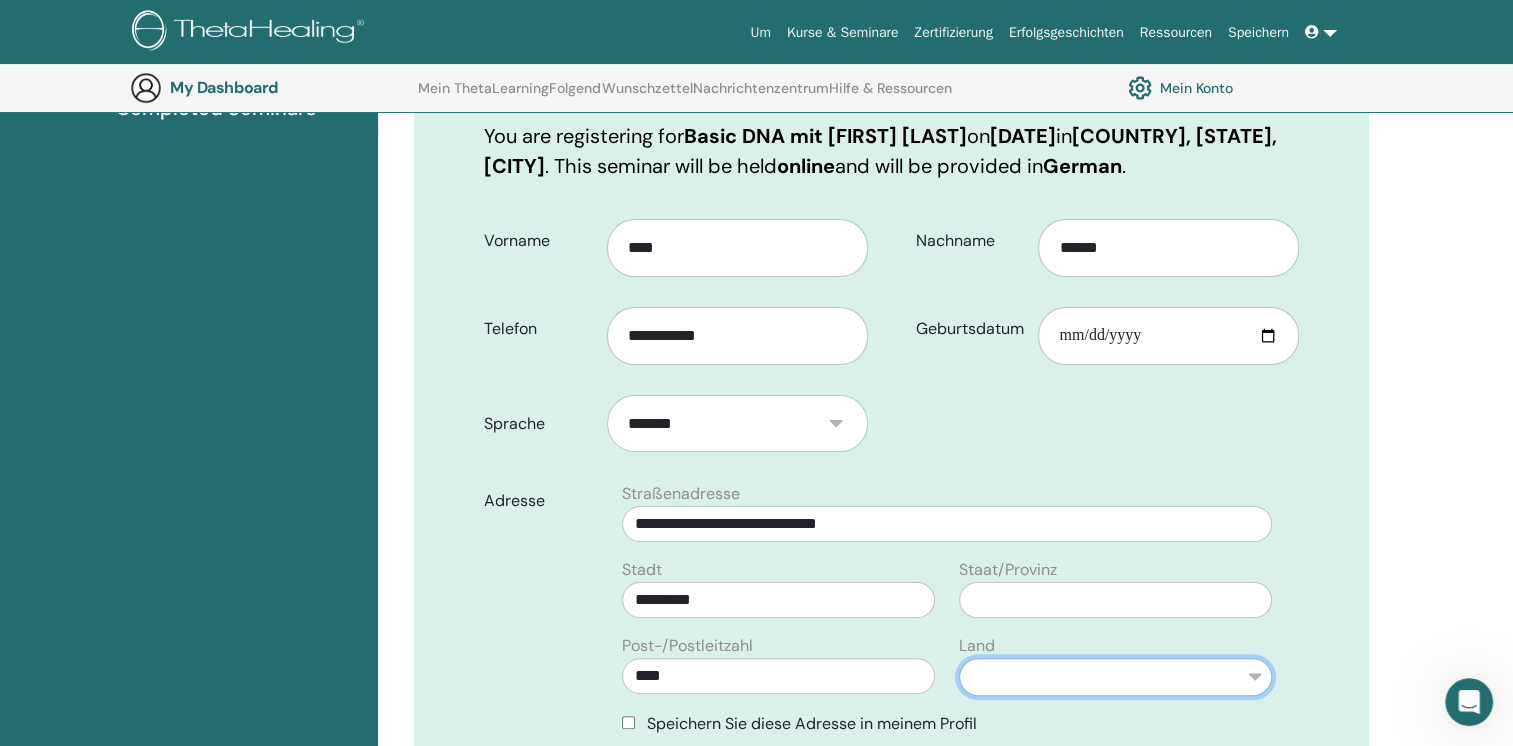select on "**" 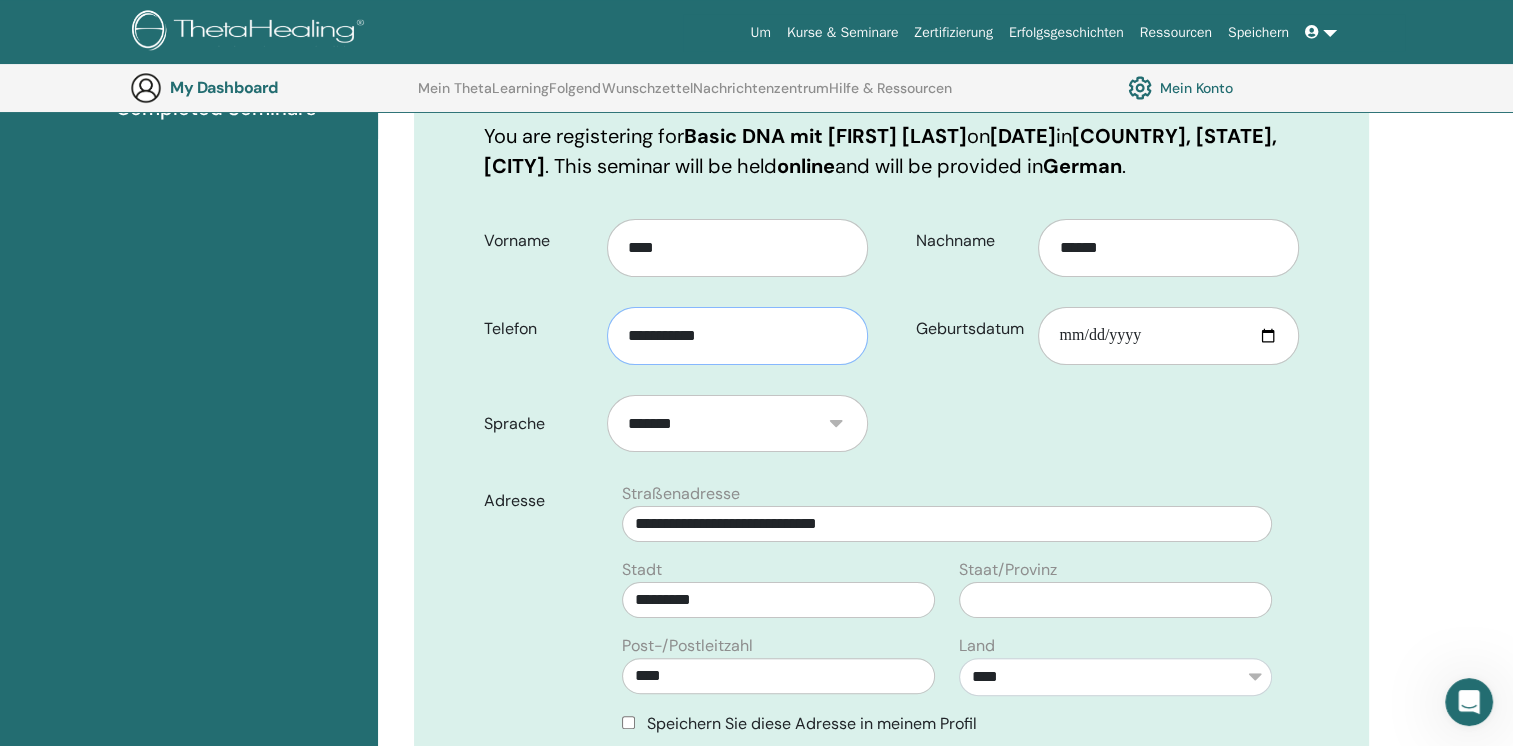 click on "**********" at bounding box center (737, 336) 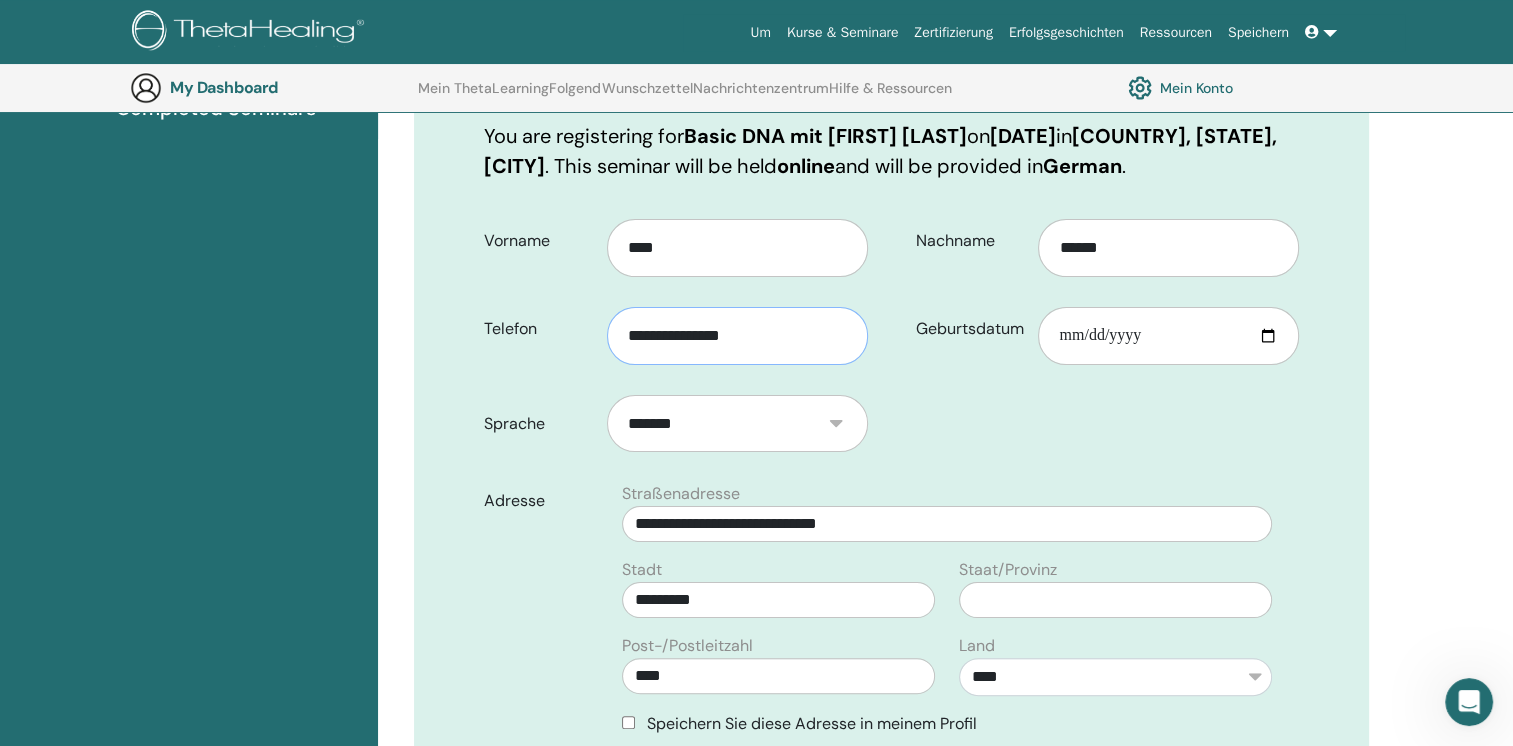 click on "**********" at bounding box center [737, 336] 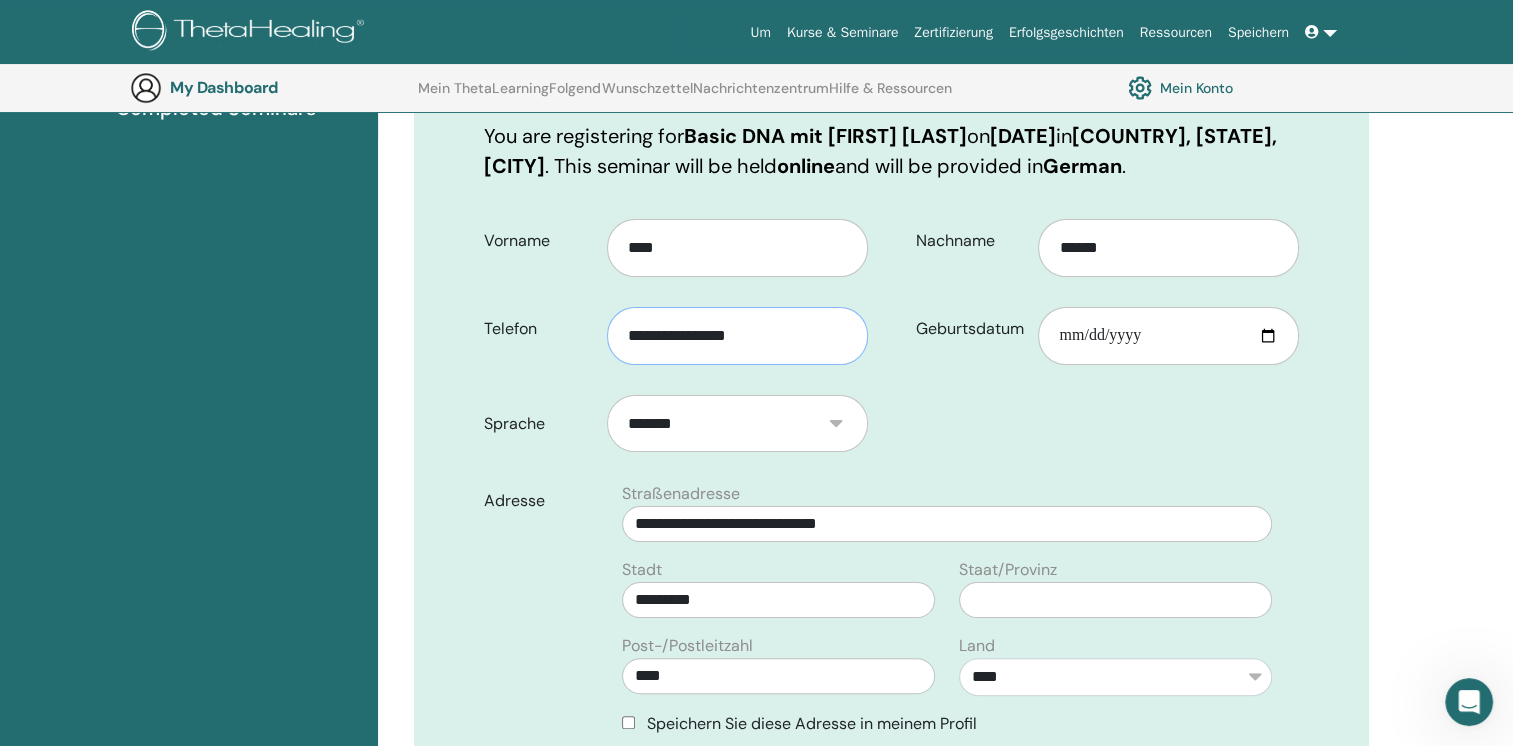type on "**********" 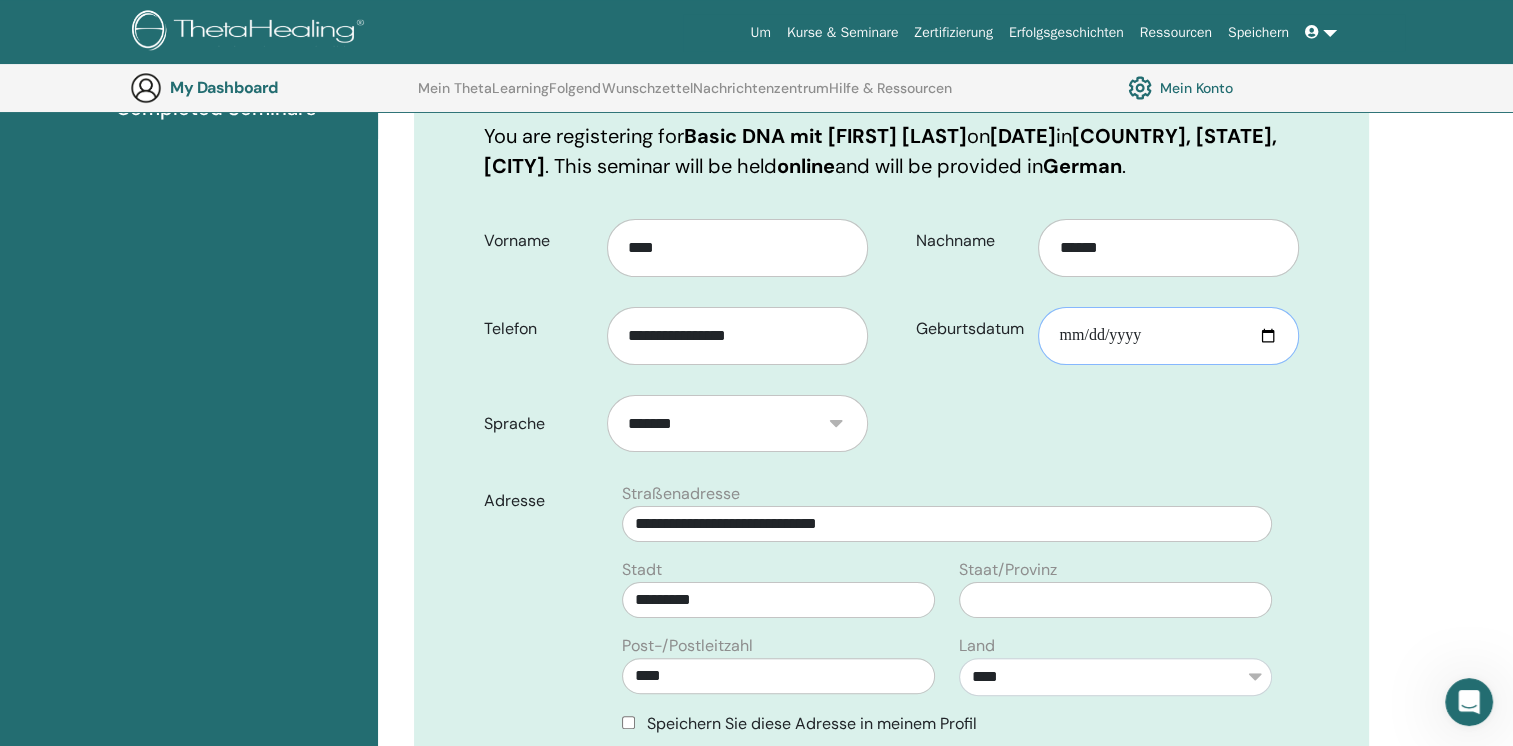 click on "Geburtsdatum" at bounding box center (1168, 336) 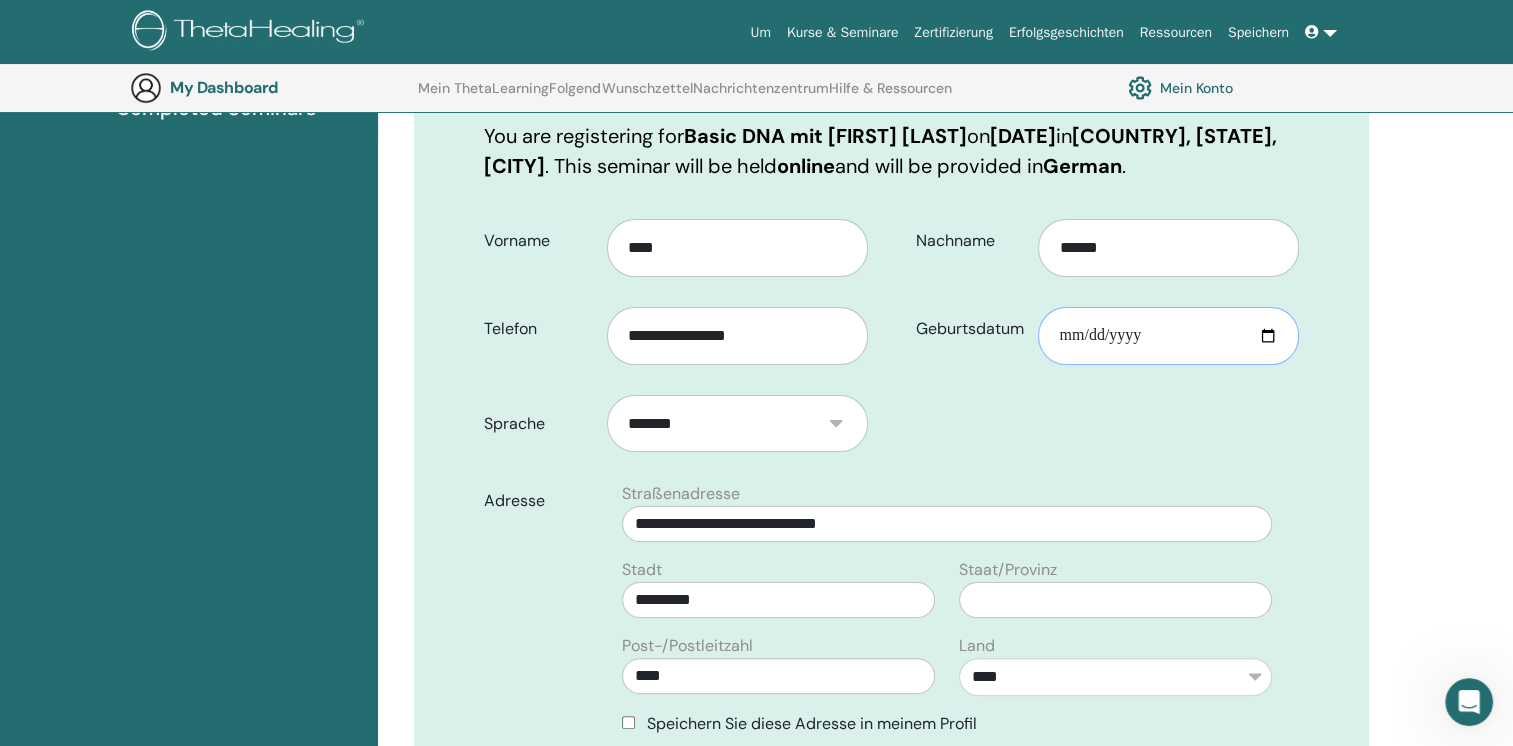type on "**********" 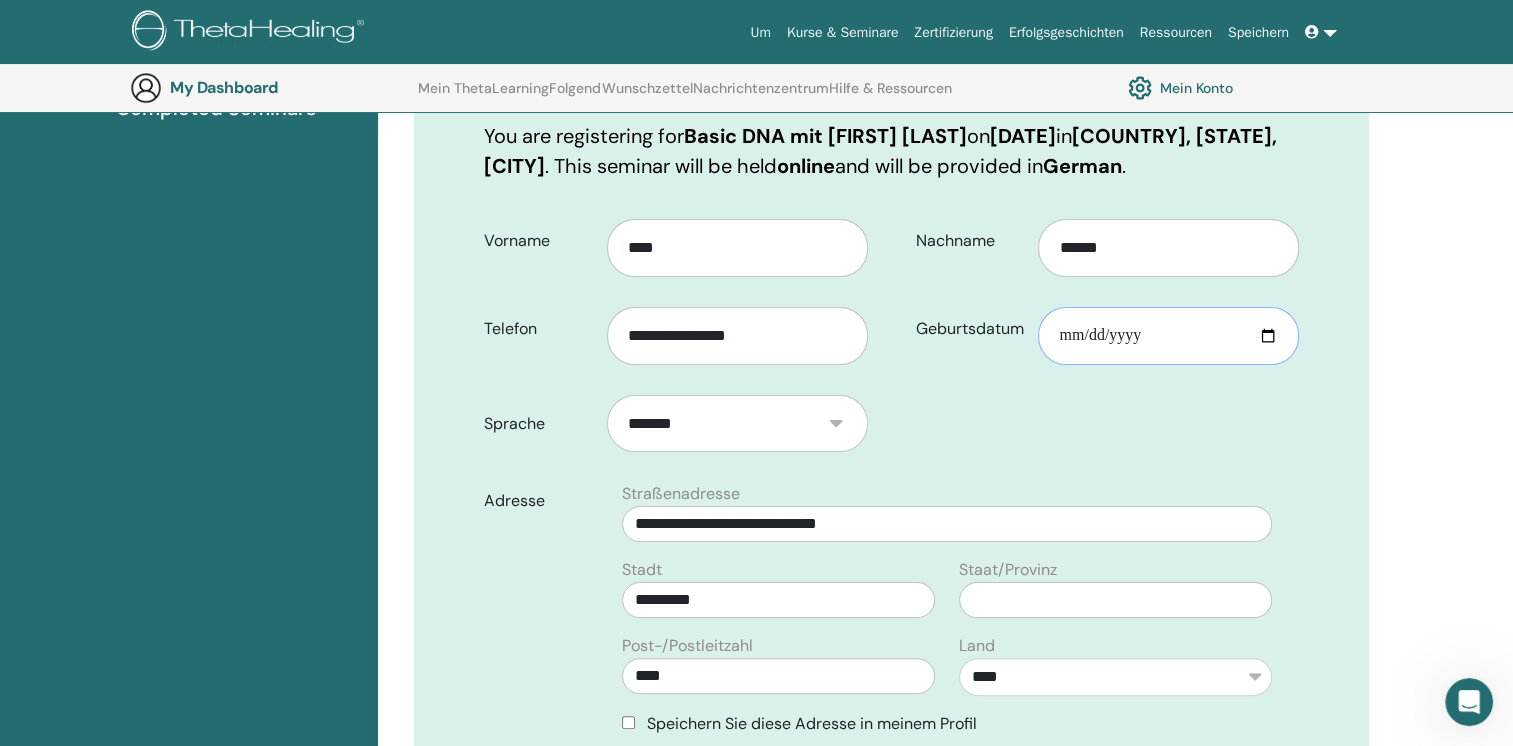 scroll, scrollTop: 580, scrollLeft: 0, axis: vertical 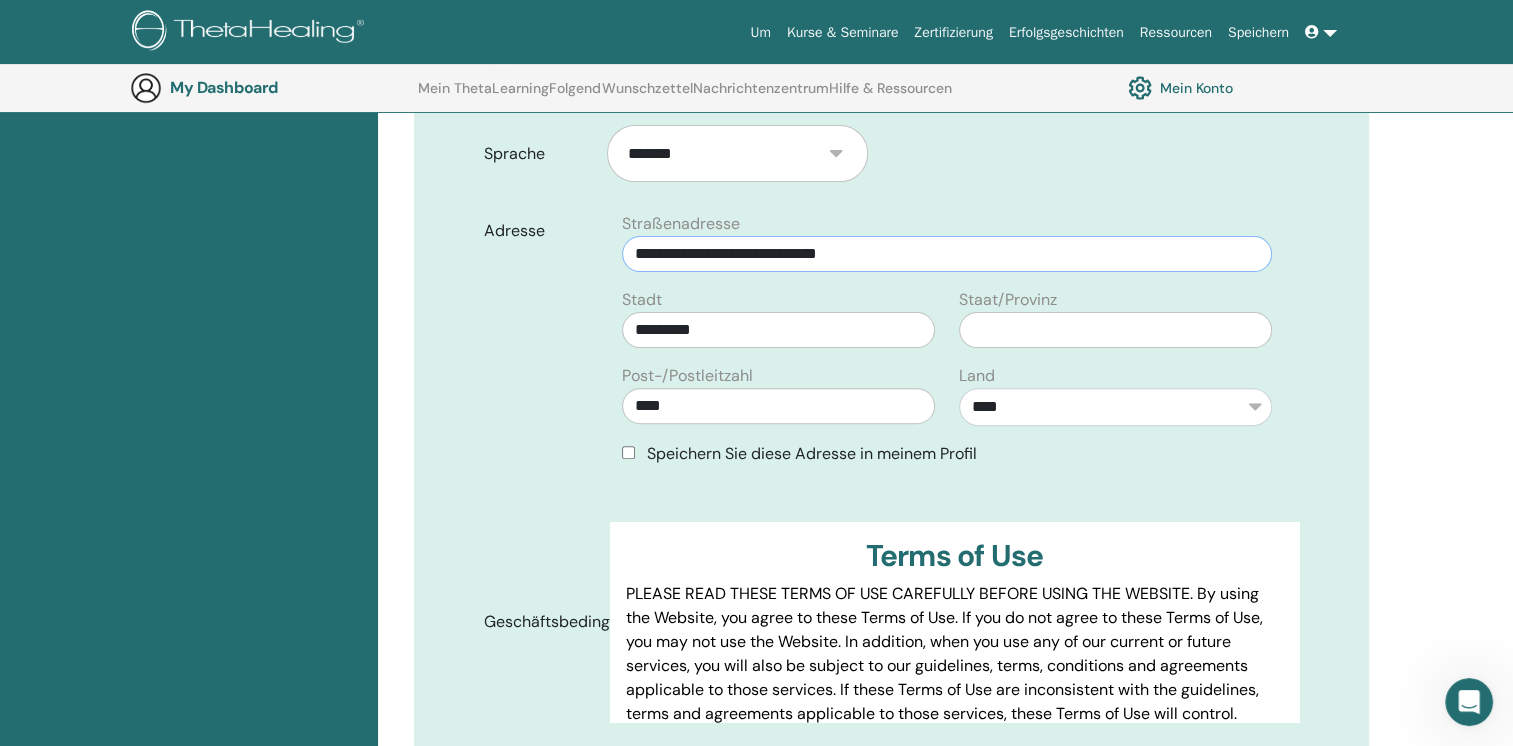 click on "**********" at bounding box center (947, 254) 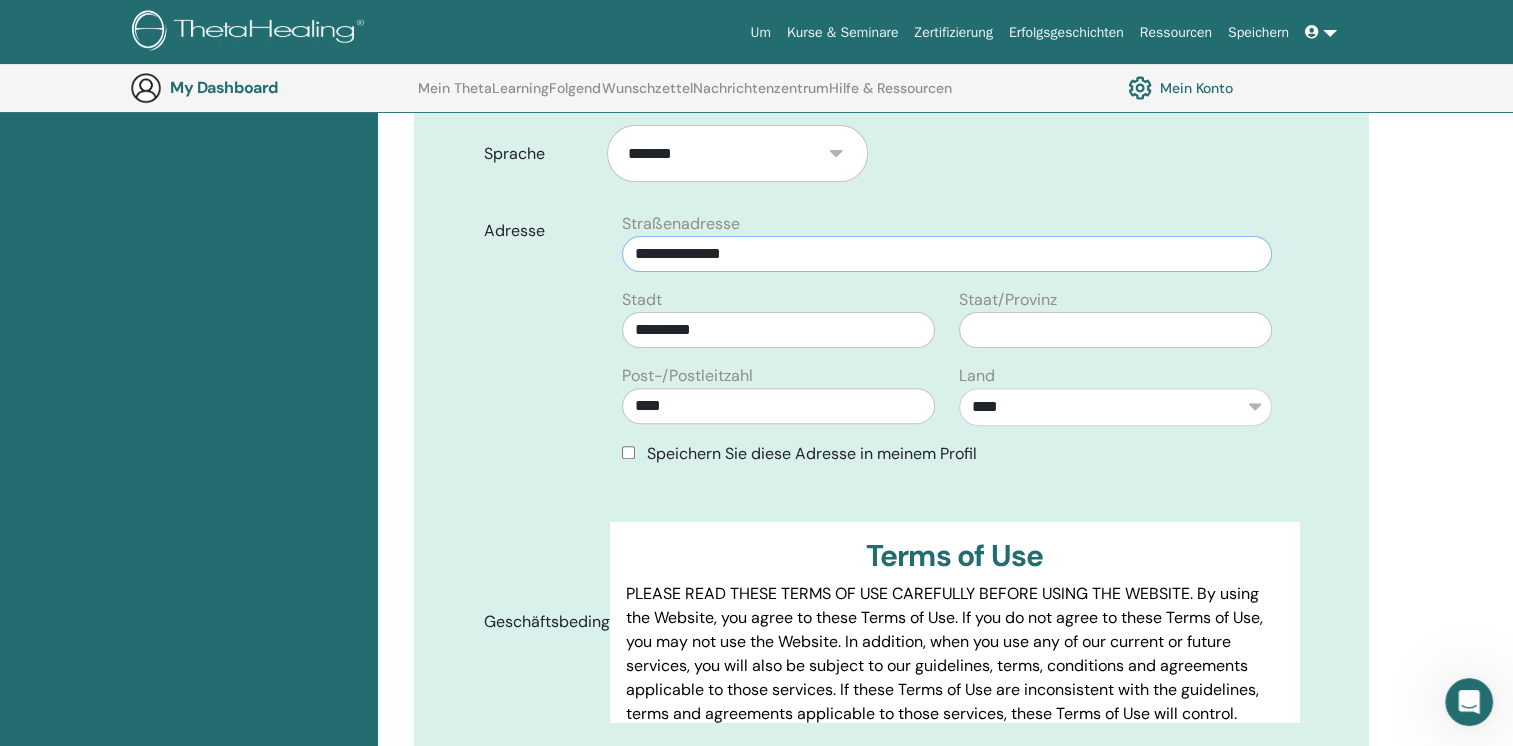 type on "**********" 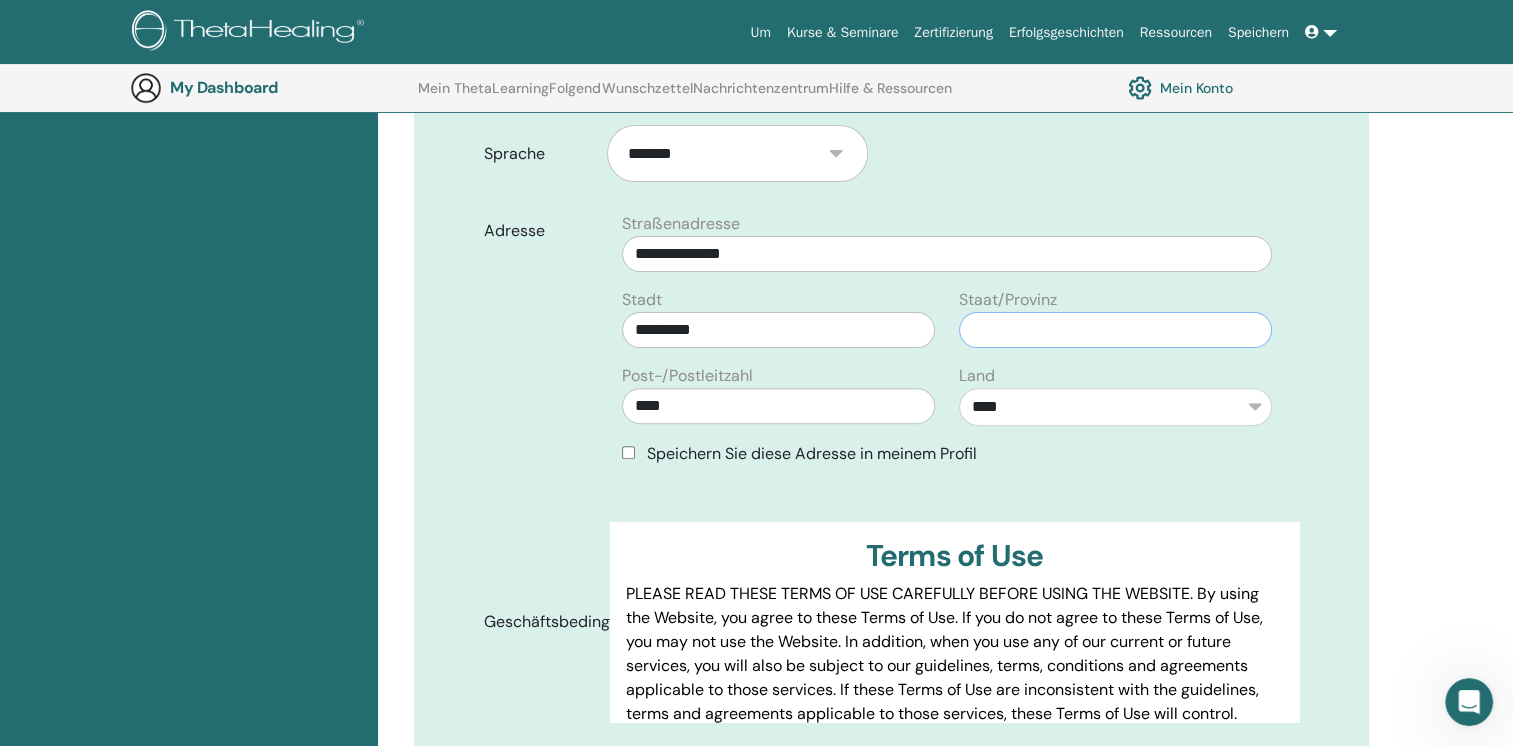 click at bounding box center (1115, 330) 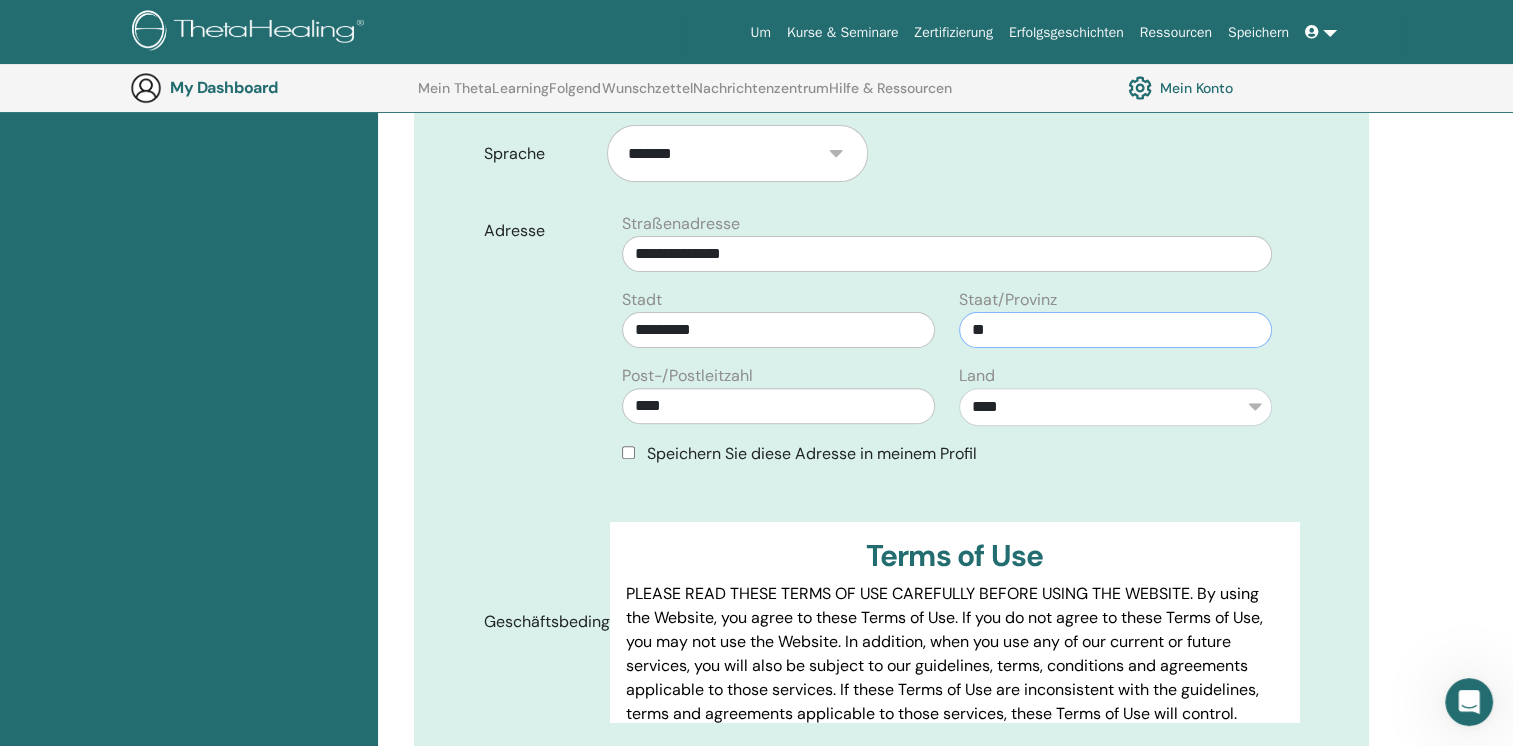 type on "*" 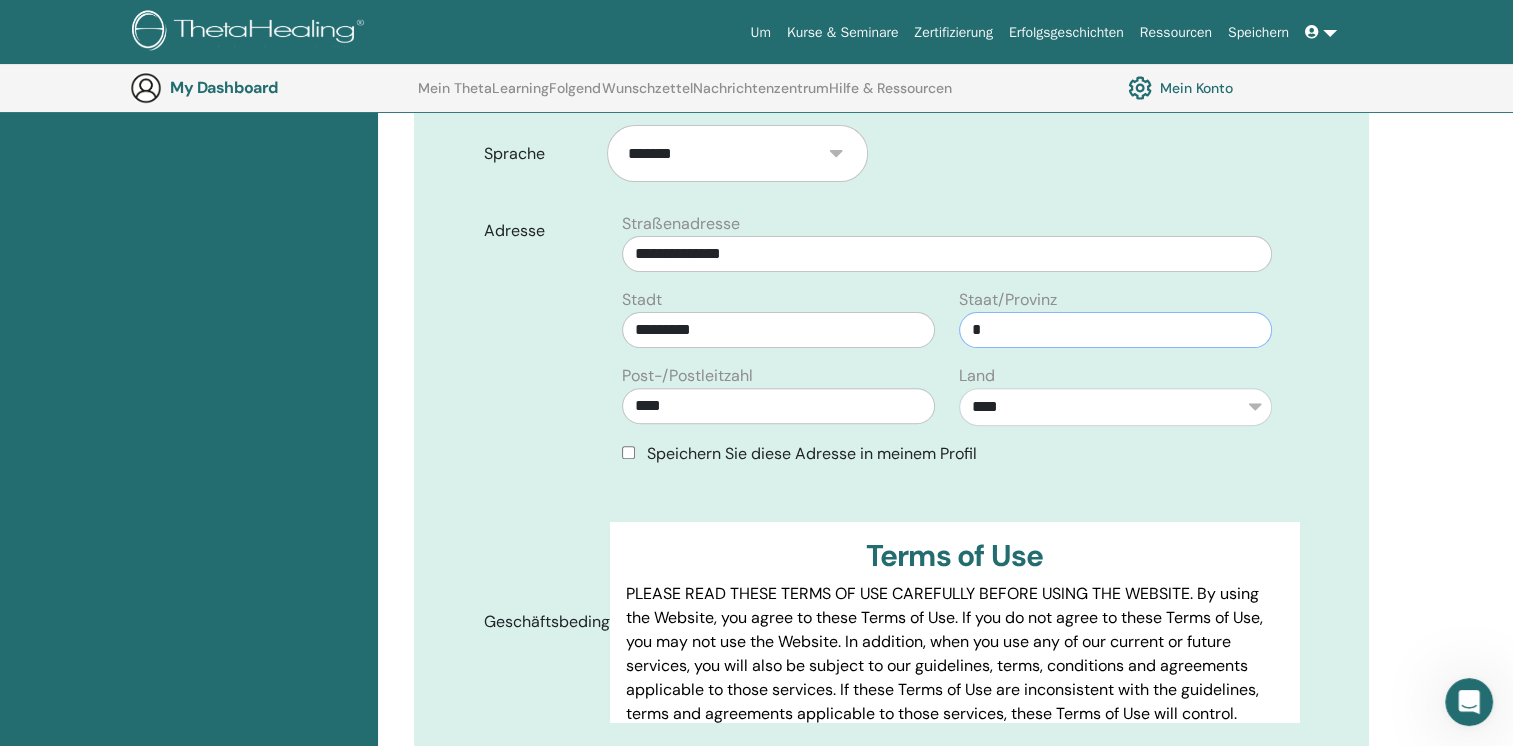 type 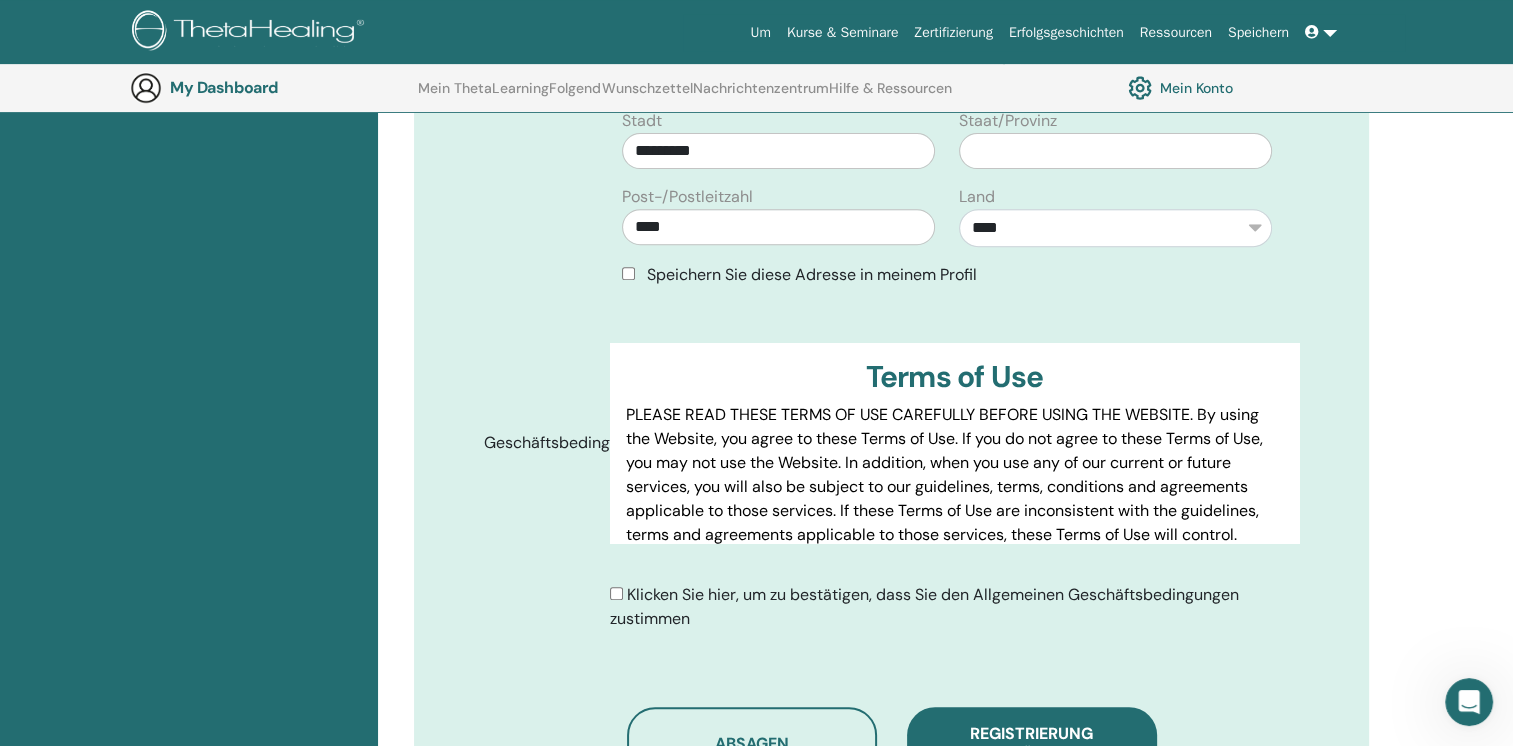 scroll, scrollTop: 760, scrollLeft: 0, axis: vertical 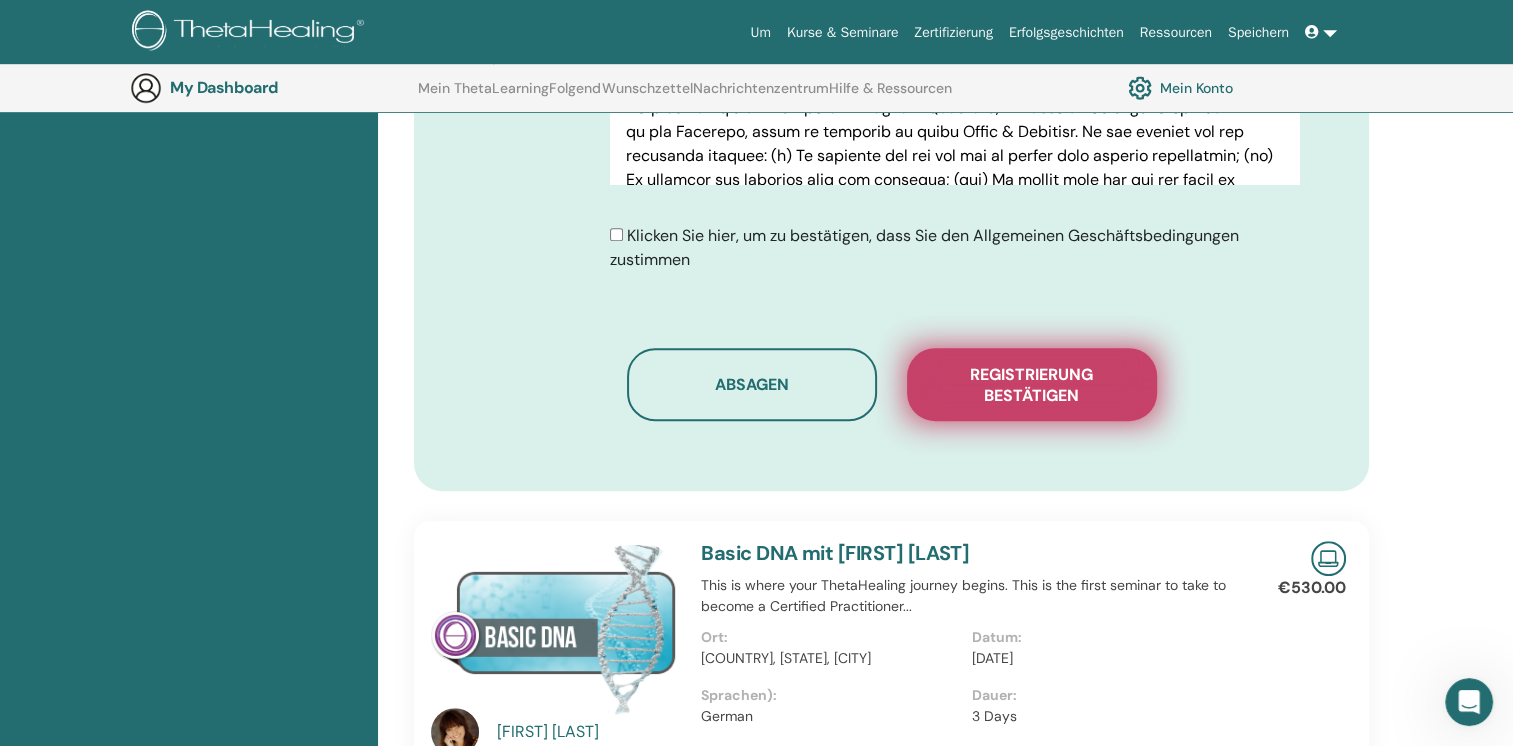 click on "Registrierung bestätigen" at bounding box center (1032, 385) 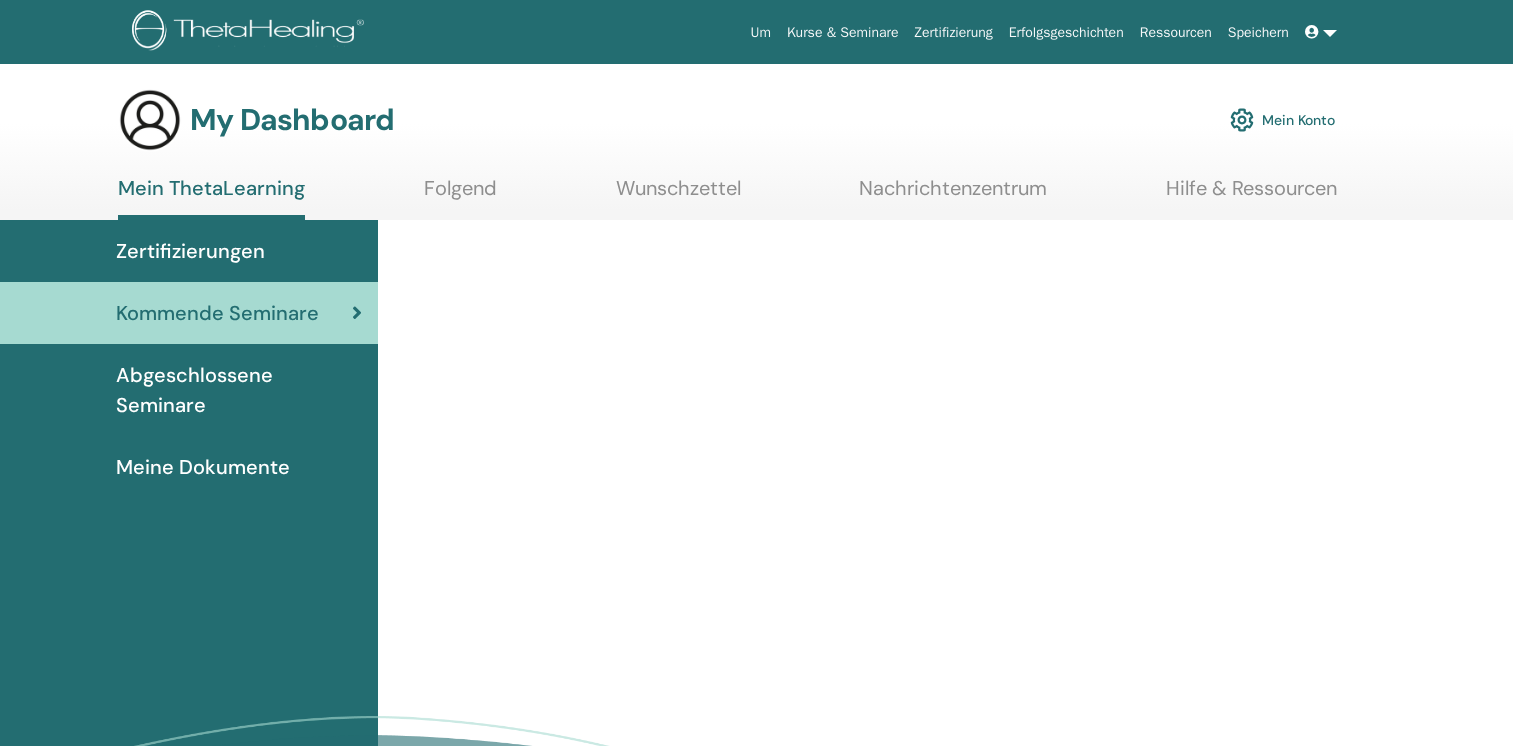 scroll, scrollTop: 0, scrollLeft: 0, axis: both 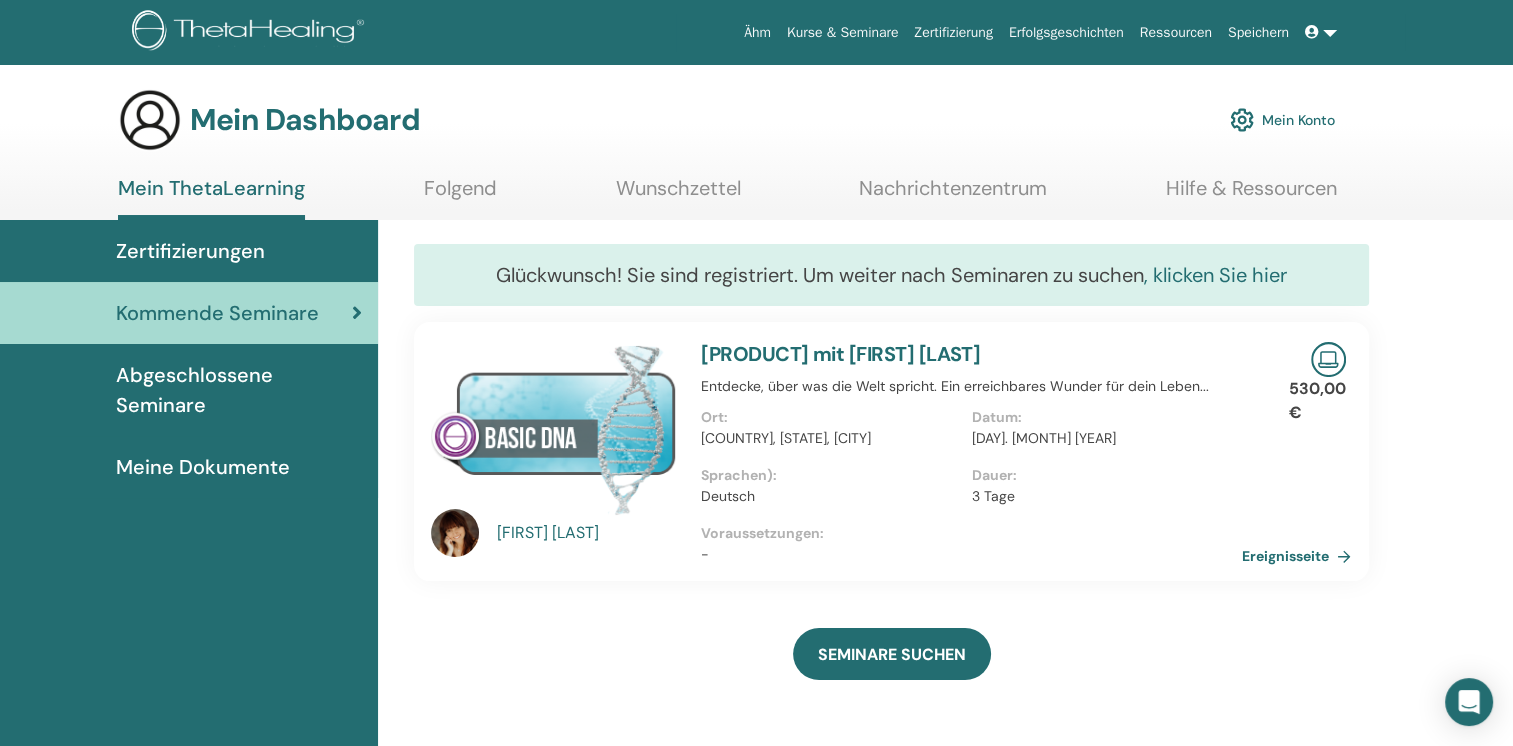 click on ", klicken Sie hier" at bounding box center (1215, 275) 